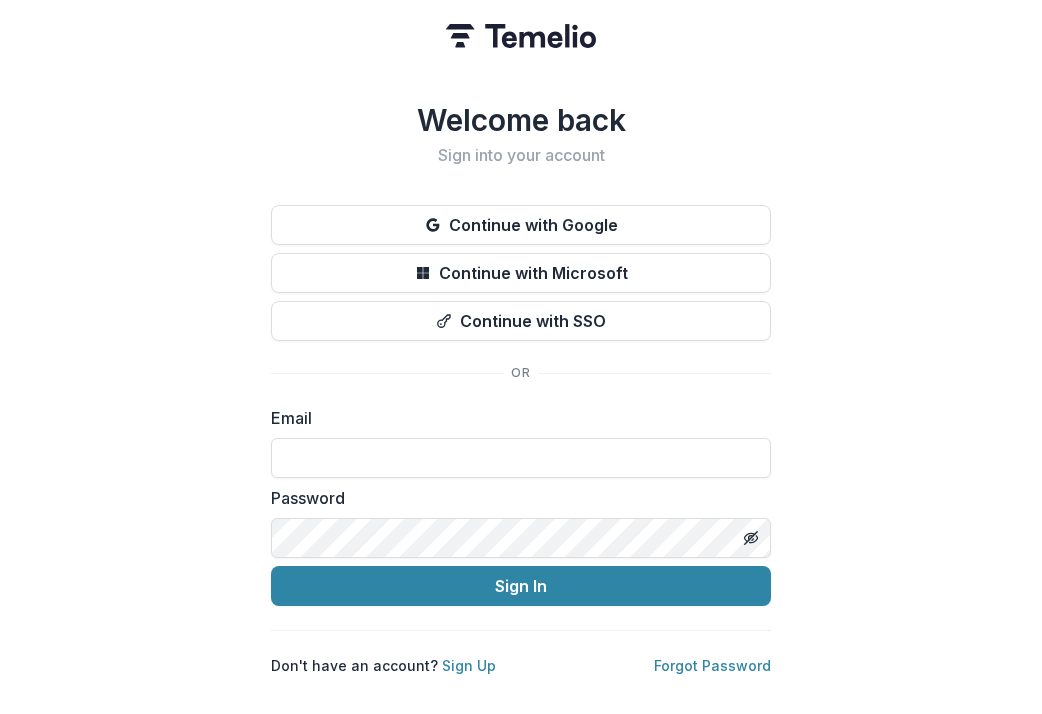 scroll, scrollTop: 0, scrollLeft: 0, axis: both 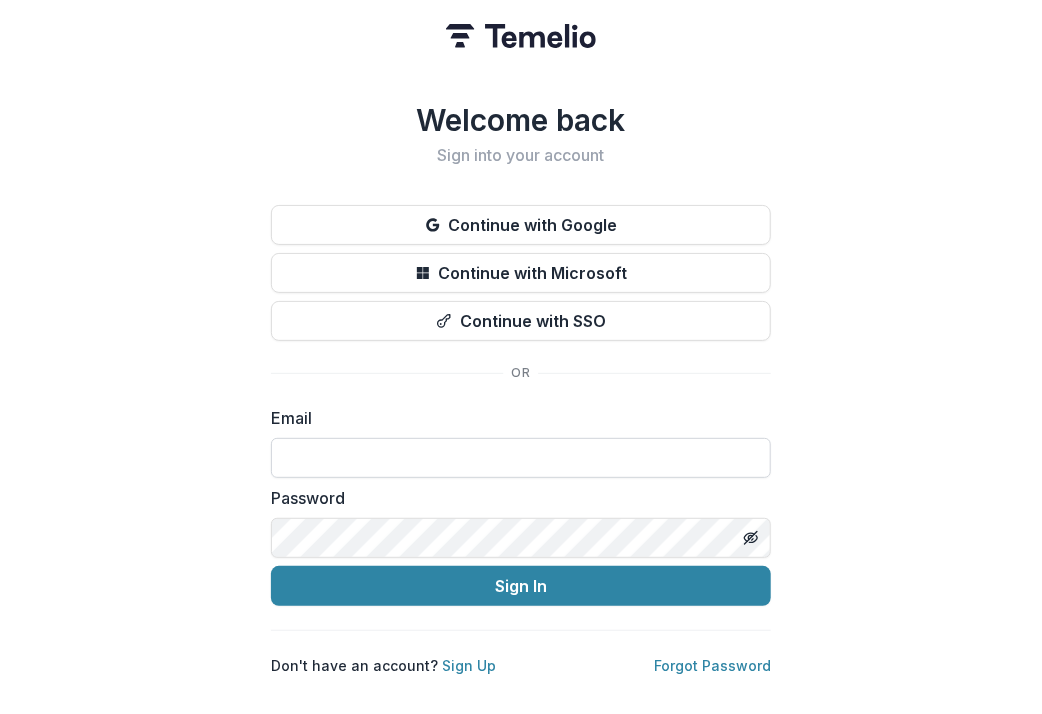 click at bounding box center (521, 458) 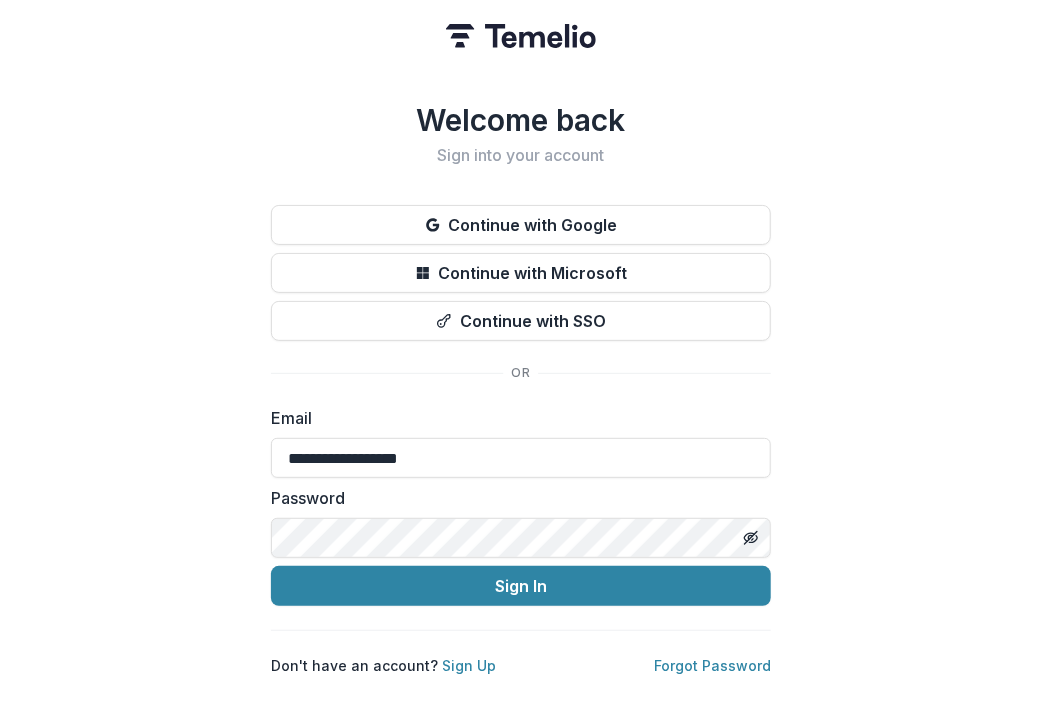type on "**********" 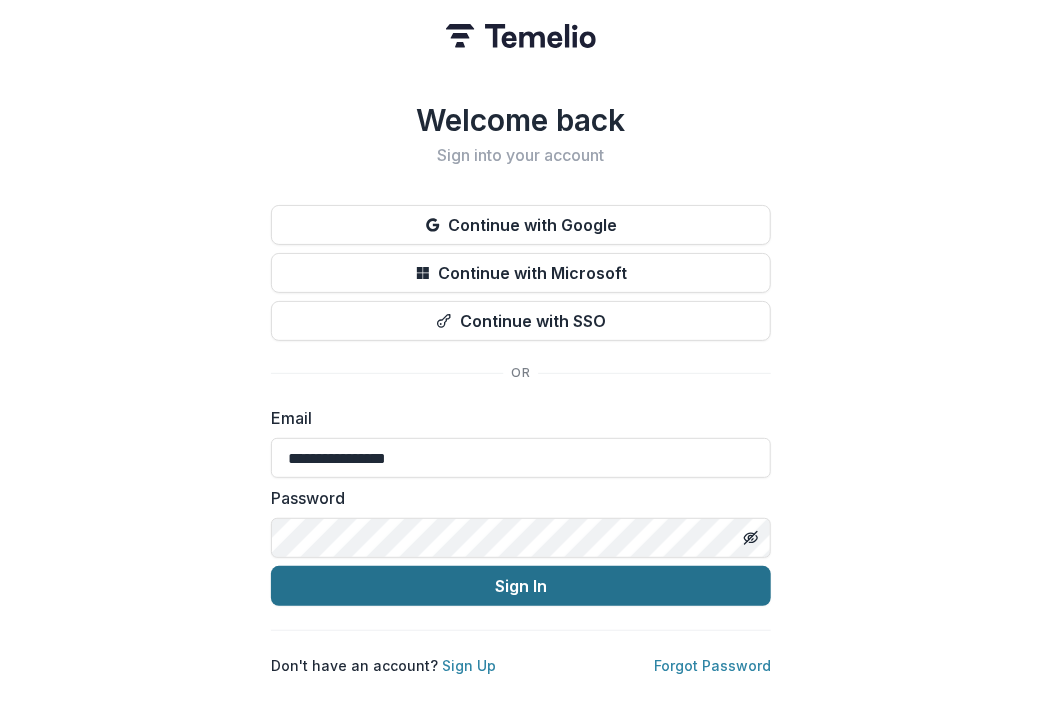 click on "Sign In" at bounding box center [521, 586] 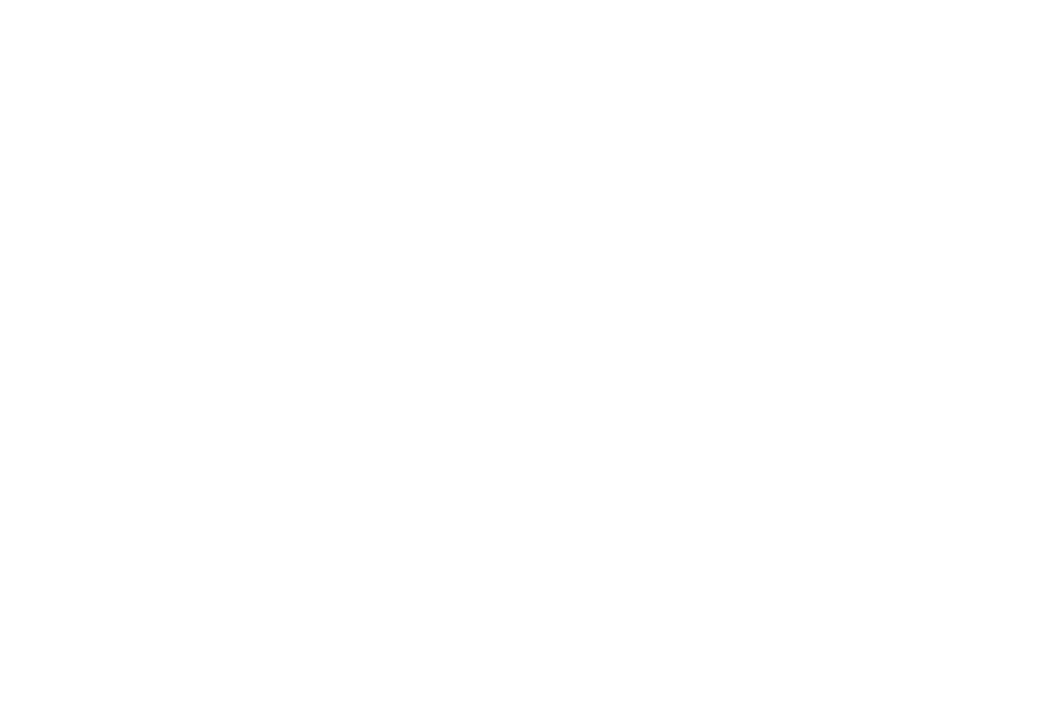 scroll, scrollTop: 0, scrollLeft: 0, axis: both 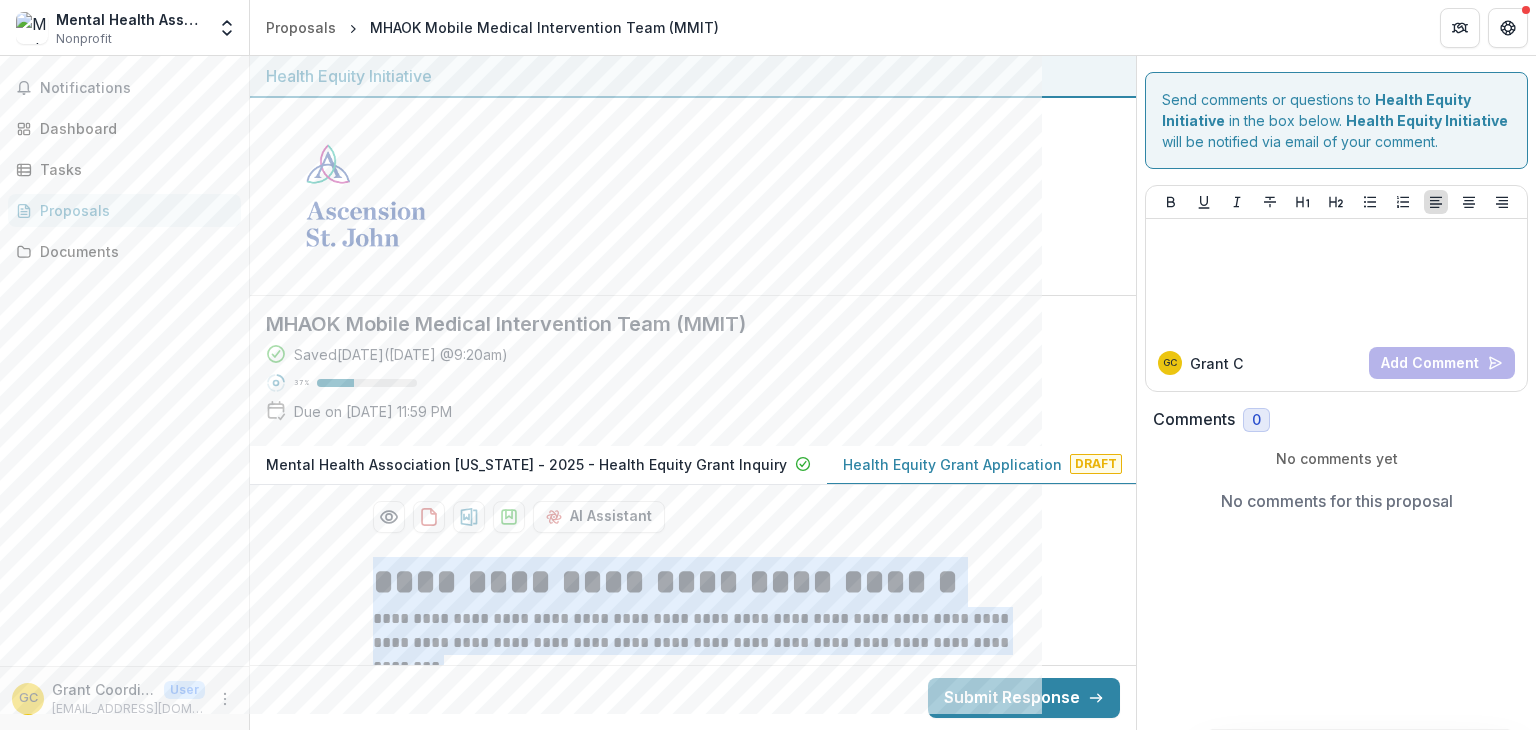 drag, startPoint x: 381, startPoint y: 577, endPoint x: 550, endPoint y: 696, distance: 206.69301 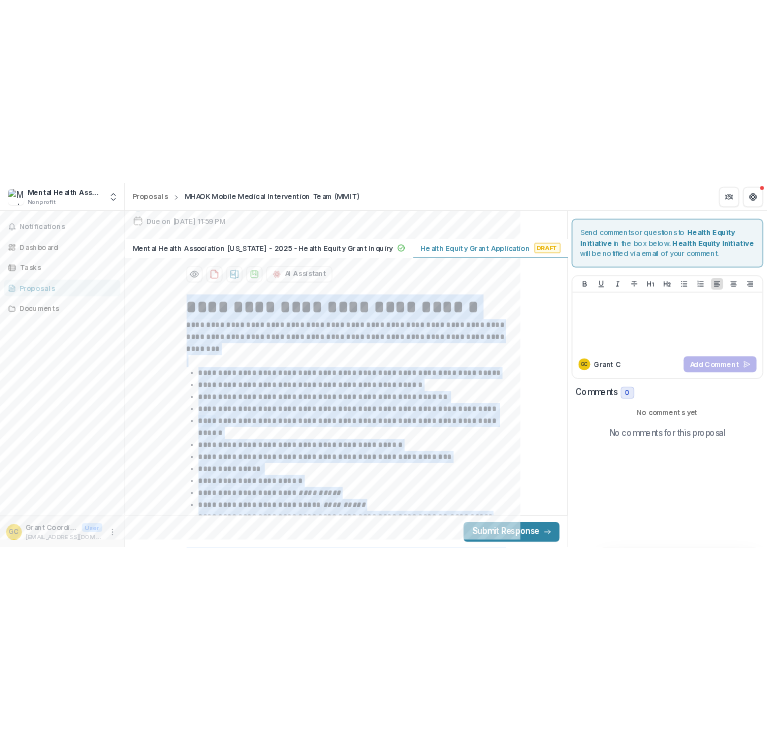 scroll, scrollTop: 369, scrollLeft: 0, axis: vertical 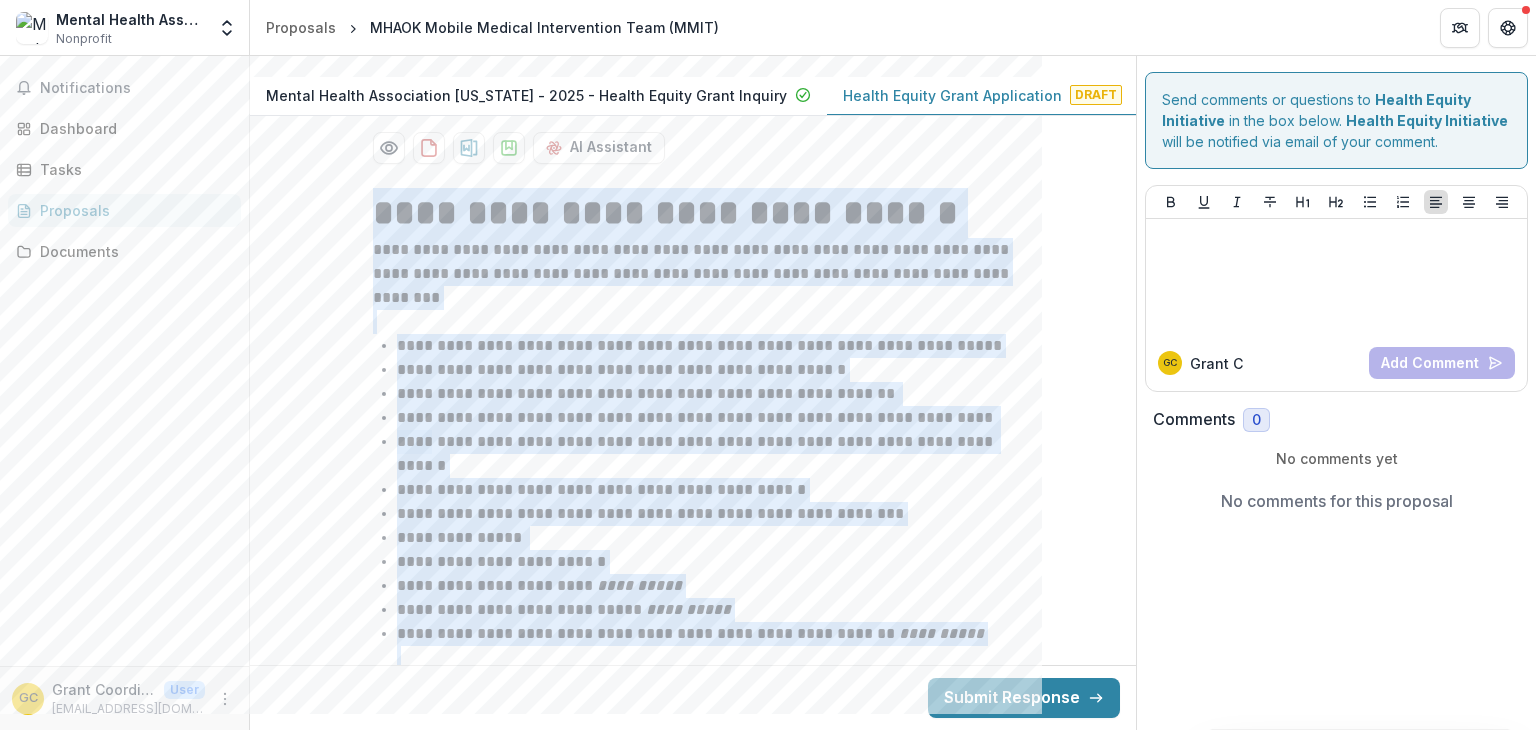 copy on "**********" 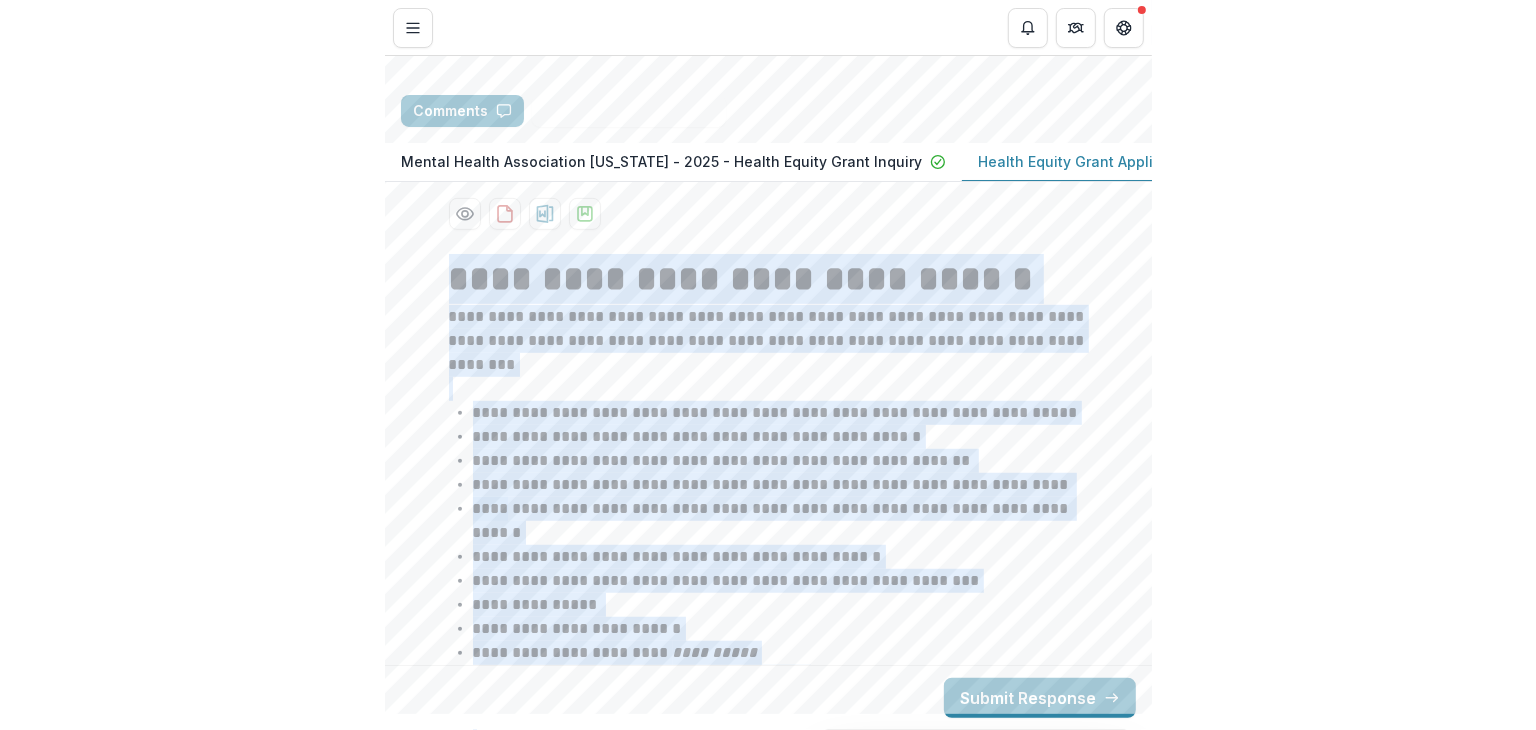 scroll, scrollTop: 372, scrollLeft: 0, axis: vertical 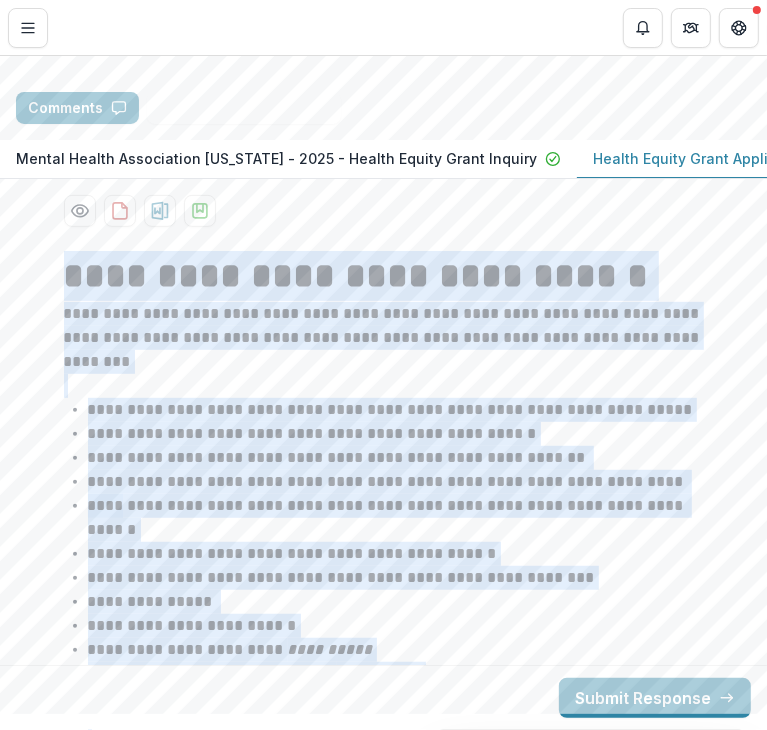 click on "**********" at bounding box center [384, 338] 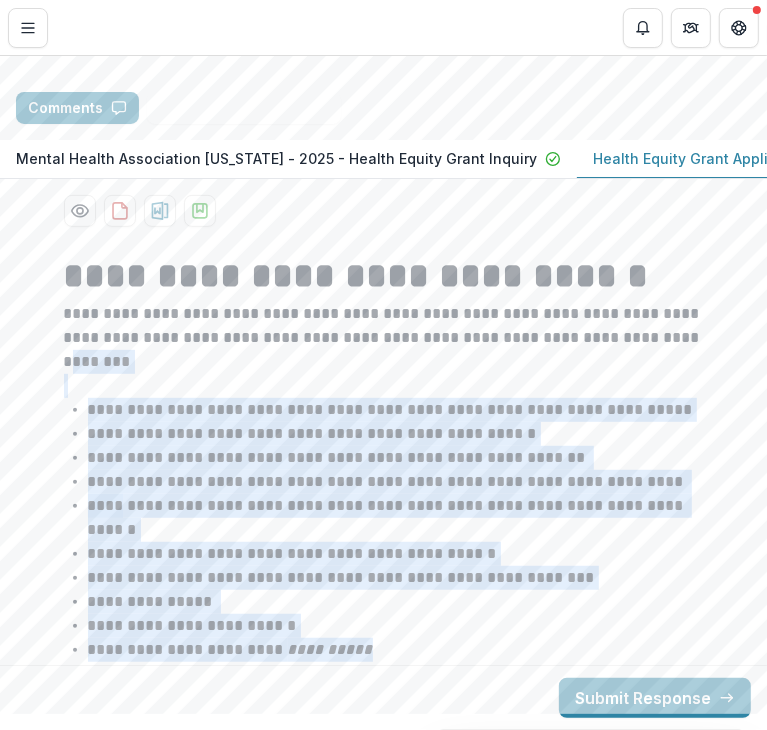 drag, startPoint x: 157, startPoint y: 365, endPoint x: 384, endPoint y: 656, distance: 369.06638 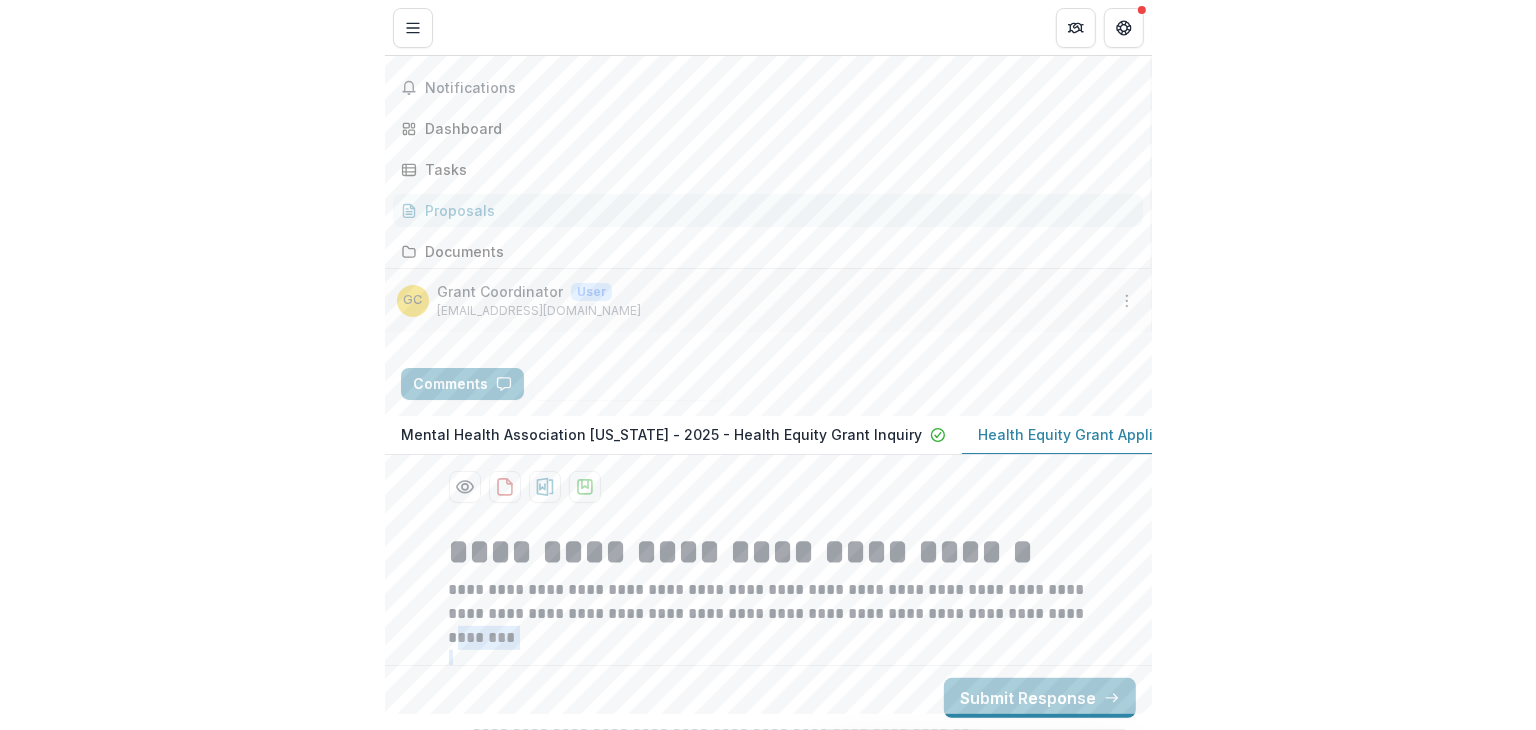 scroll, scrollTop: 369, scrollLeft: 0, axis: vertical 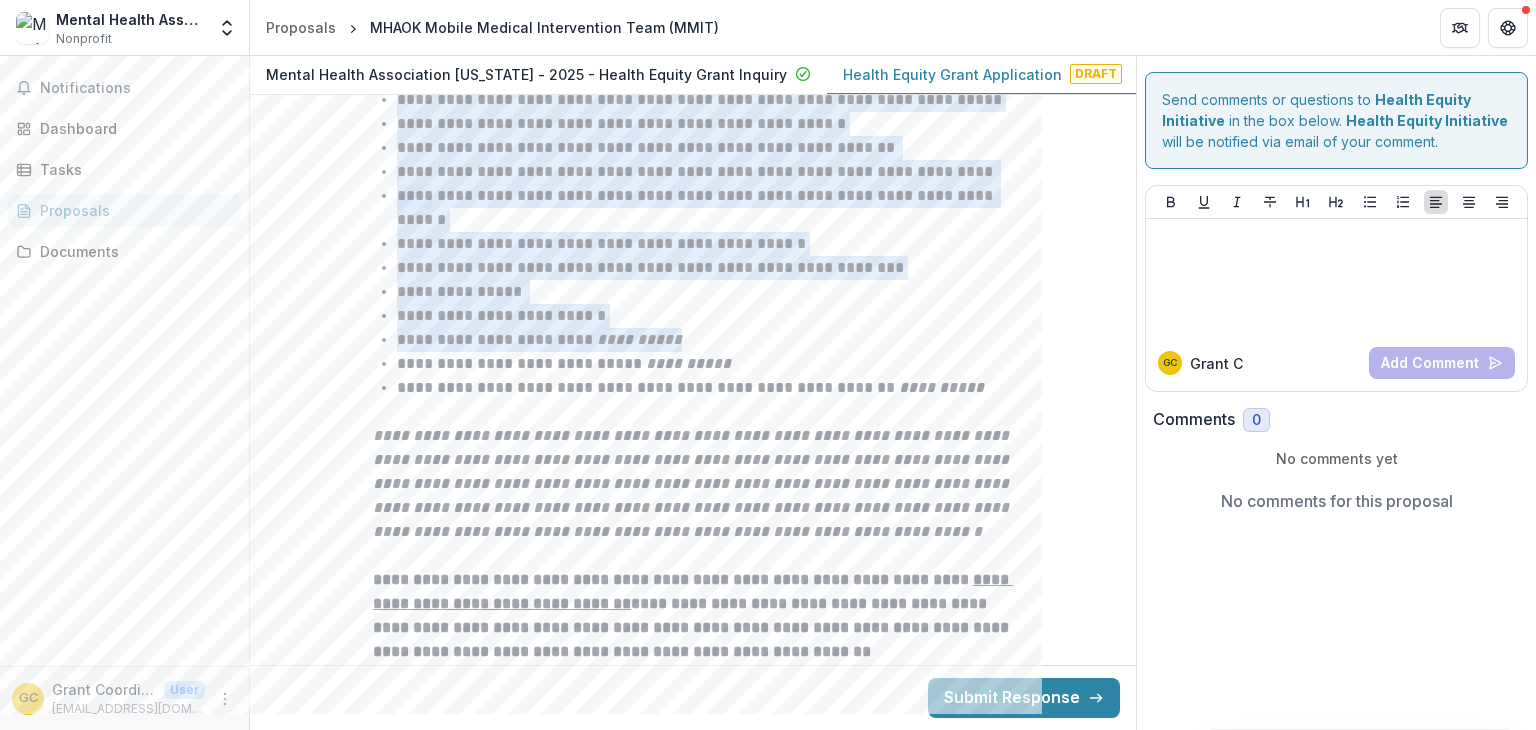 click on "**********" at bounding box center (705, 340) 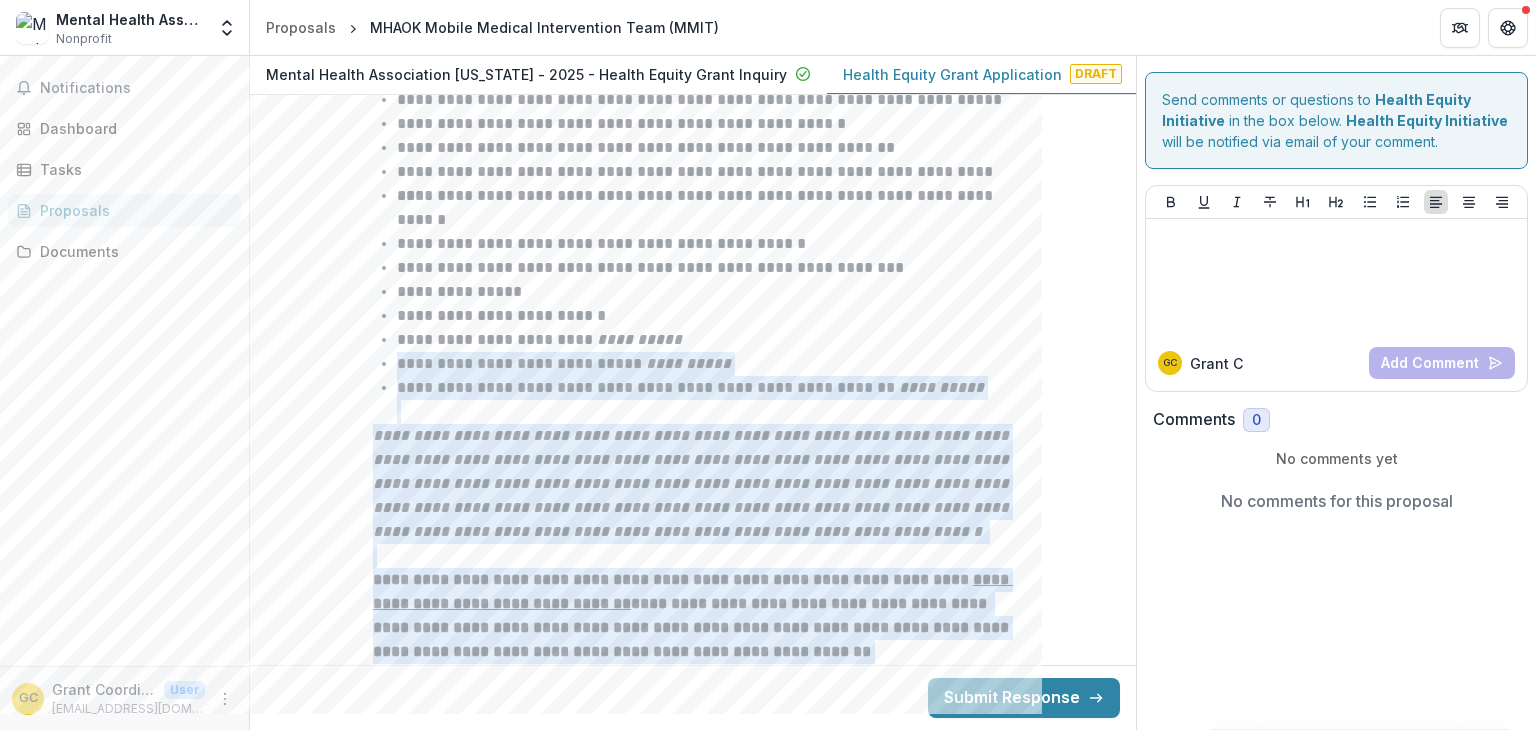 drag, startPoint x: 676, startPoint y: 339, endPoint x: 978, endPoint y: 651, distance: 434.22113 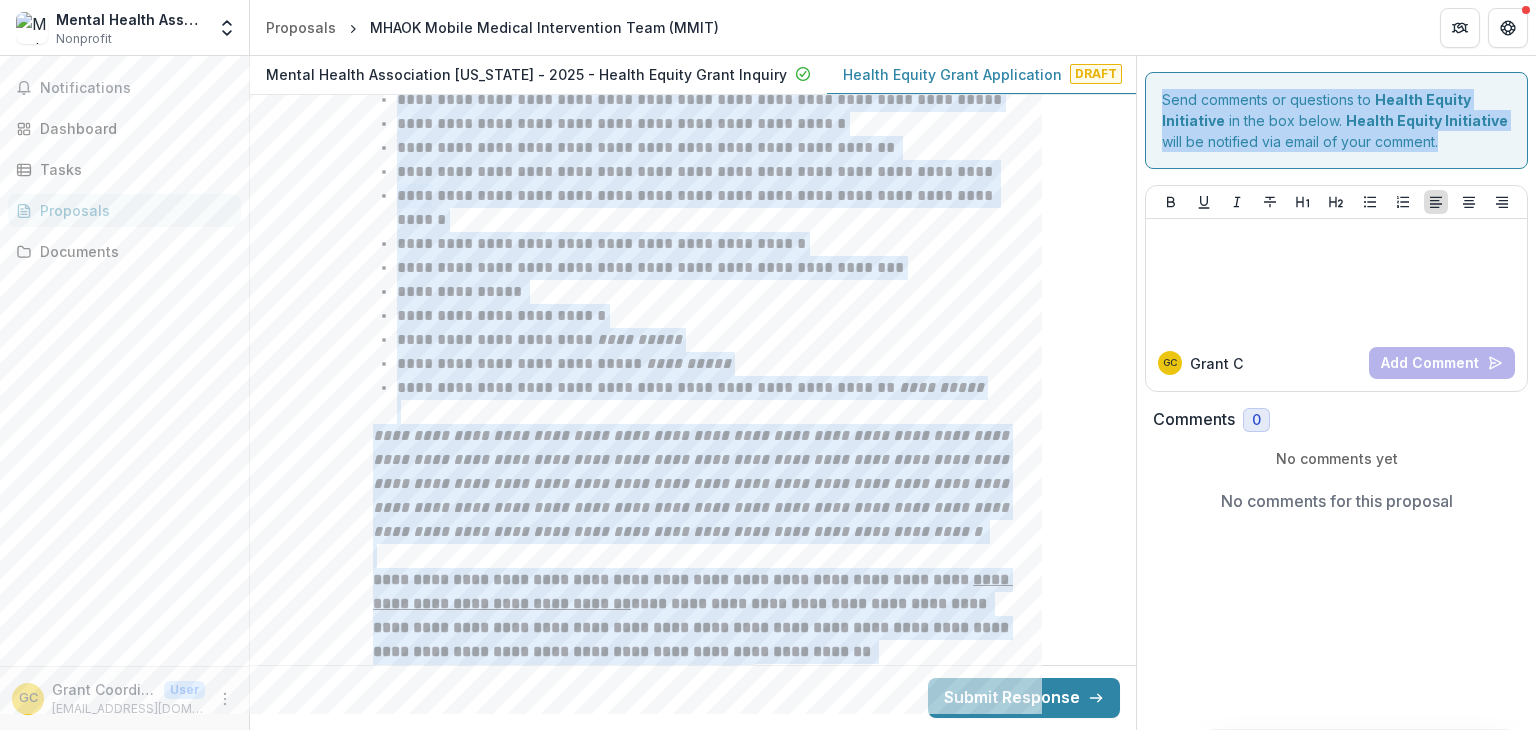 drag, startPoint x: 1129, startPoint y: 92, endPoint x: 1152, endPoint y: 176, distance: 87.0919 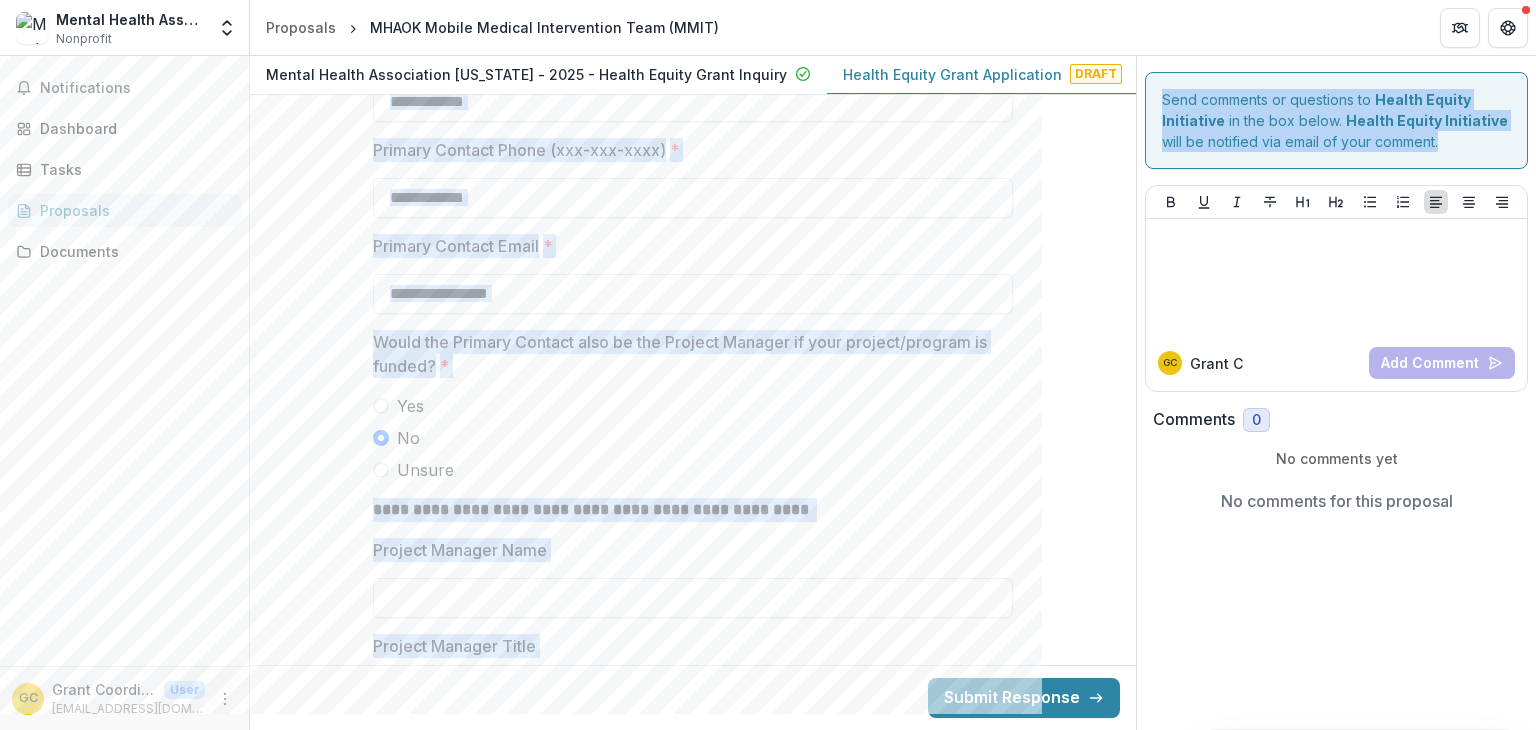 scroll, scrollTop: 1214, scrollLeft: 0, axis: vertical 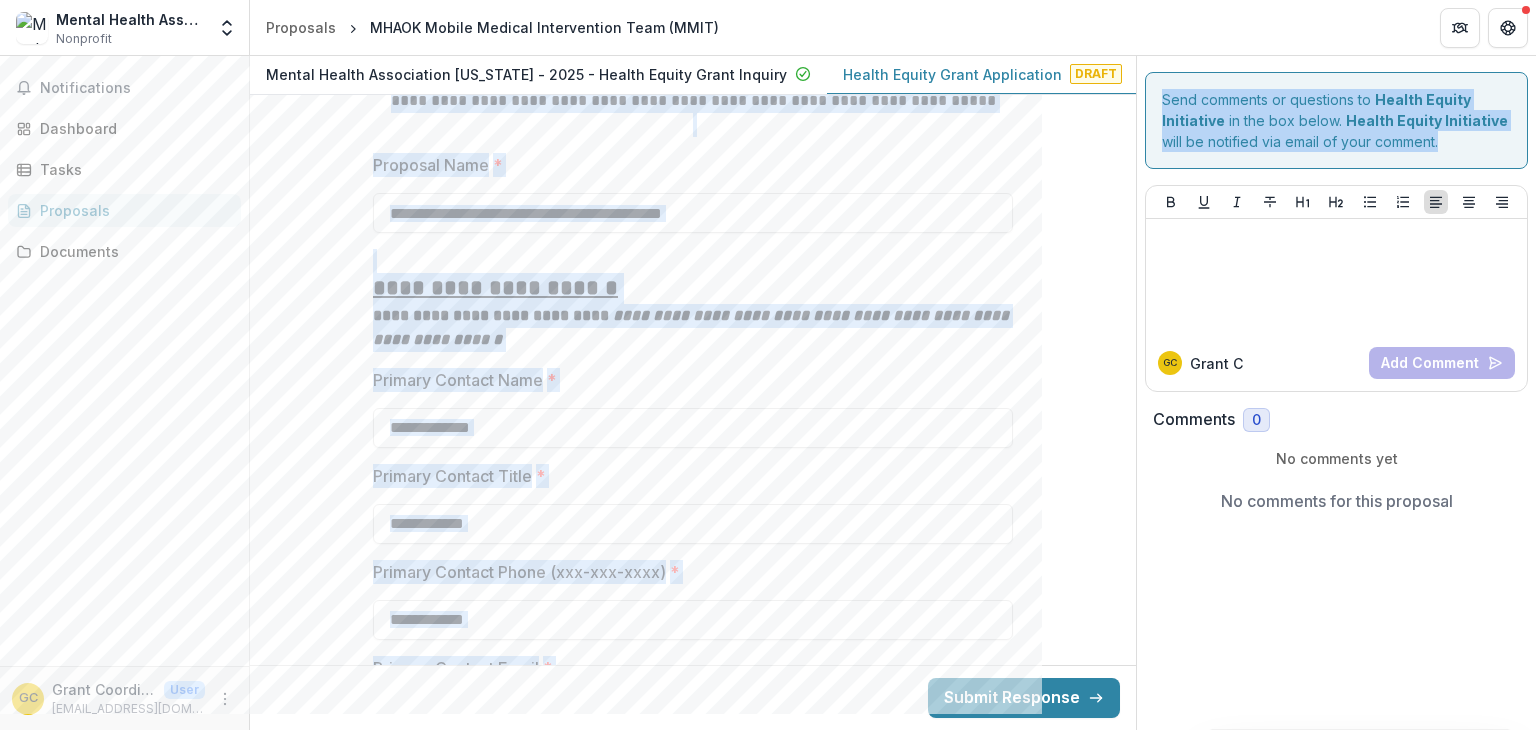 click on "**********" at bounding box center [693, 288] 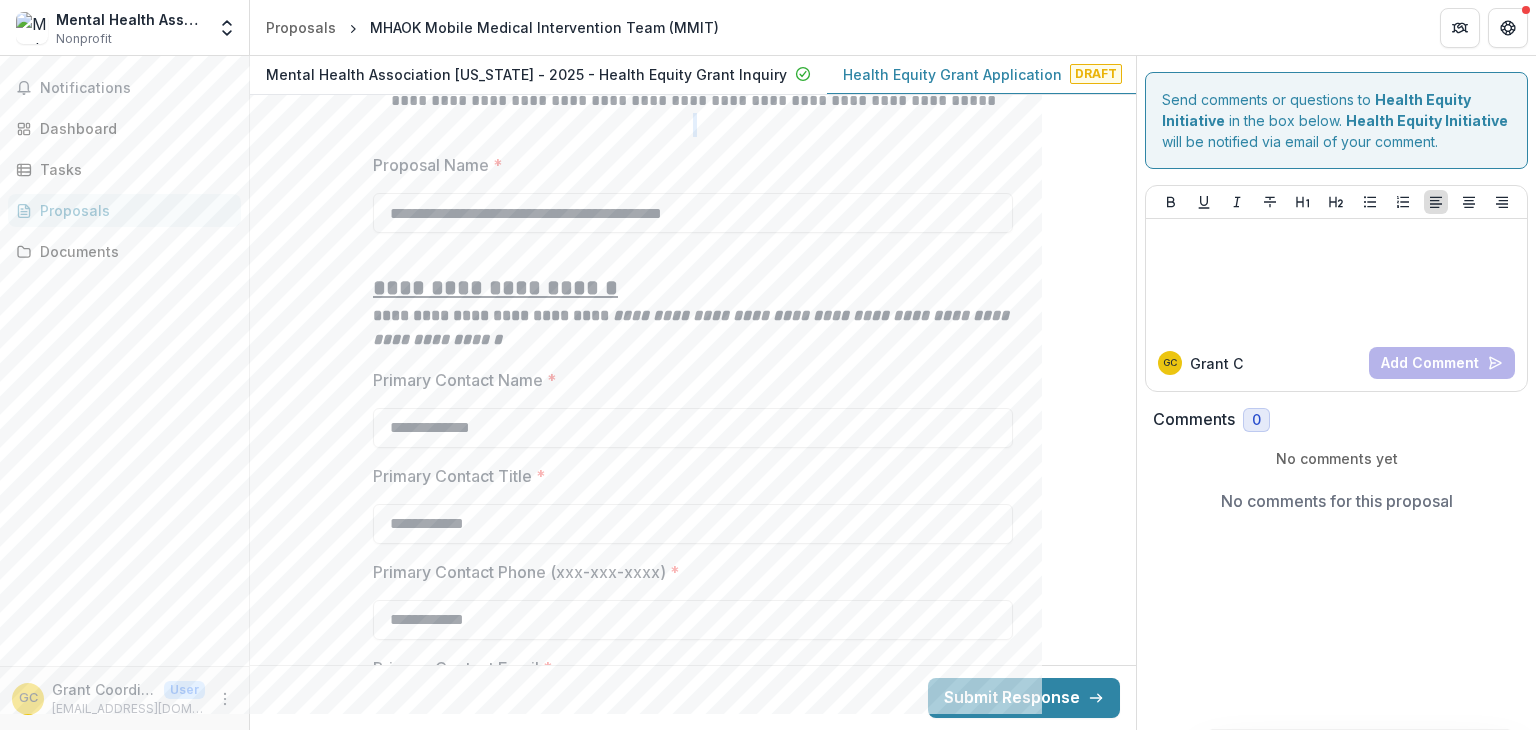 drag, startPoint x: 1128, startPoint y: 124, endPoint x: 1128, endPoint y: 99, distance: 25 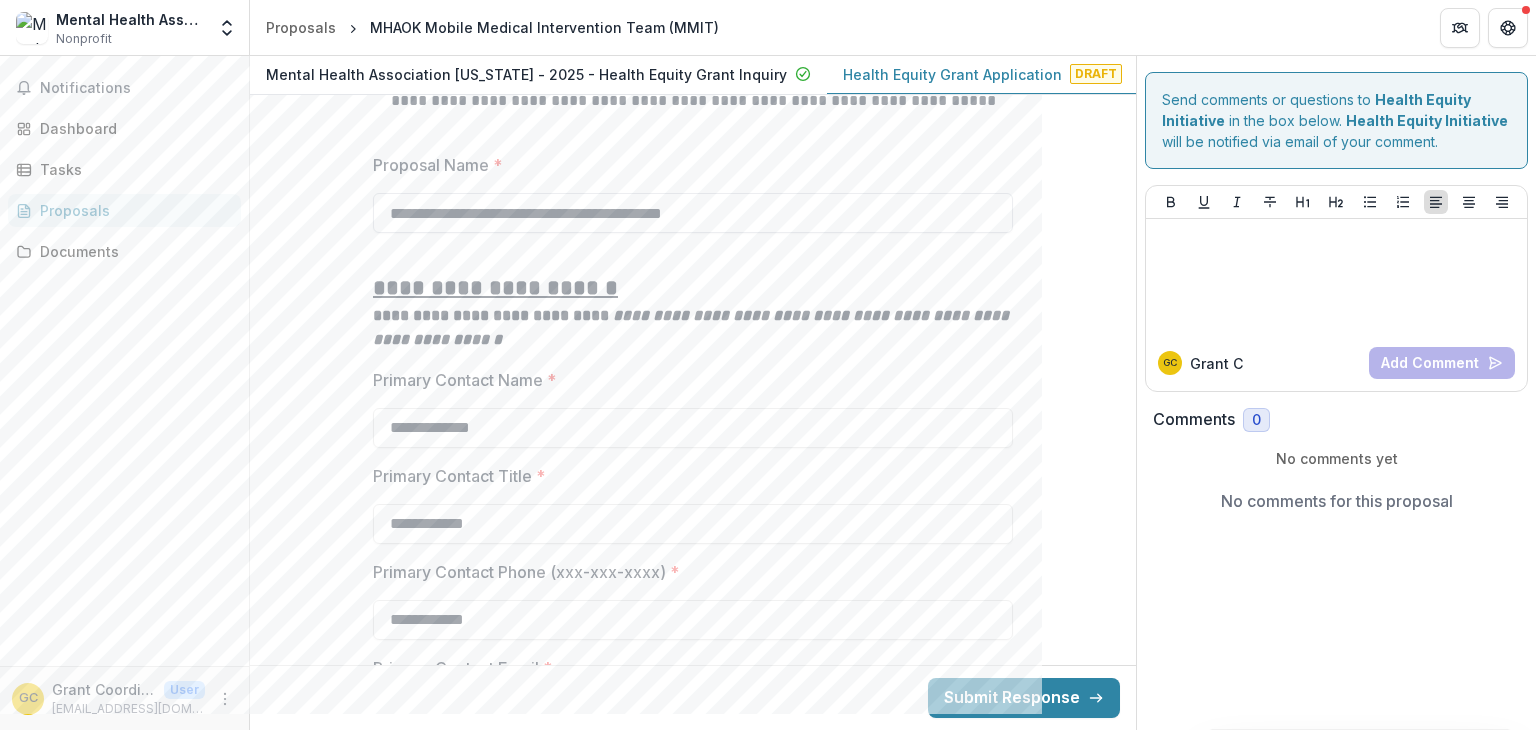 click on "**********" at bounding box center (693, 213) 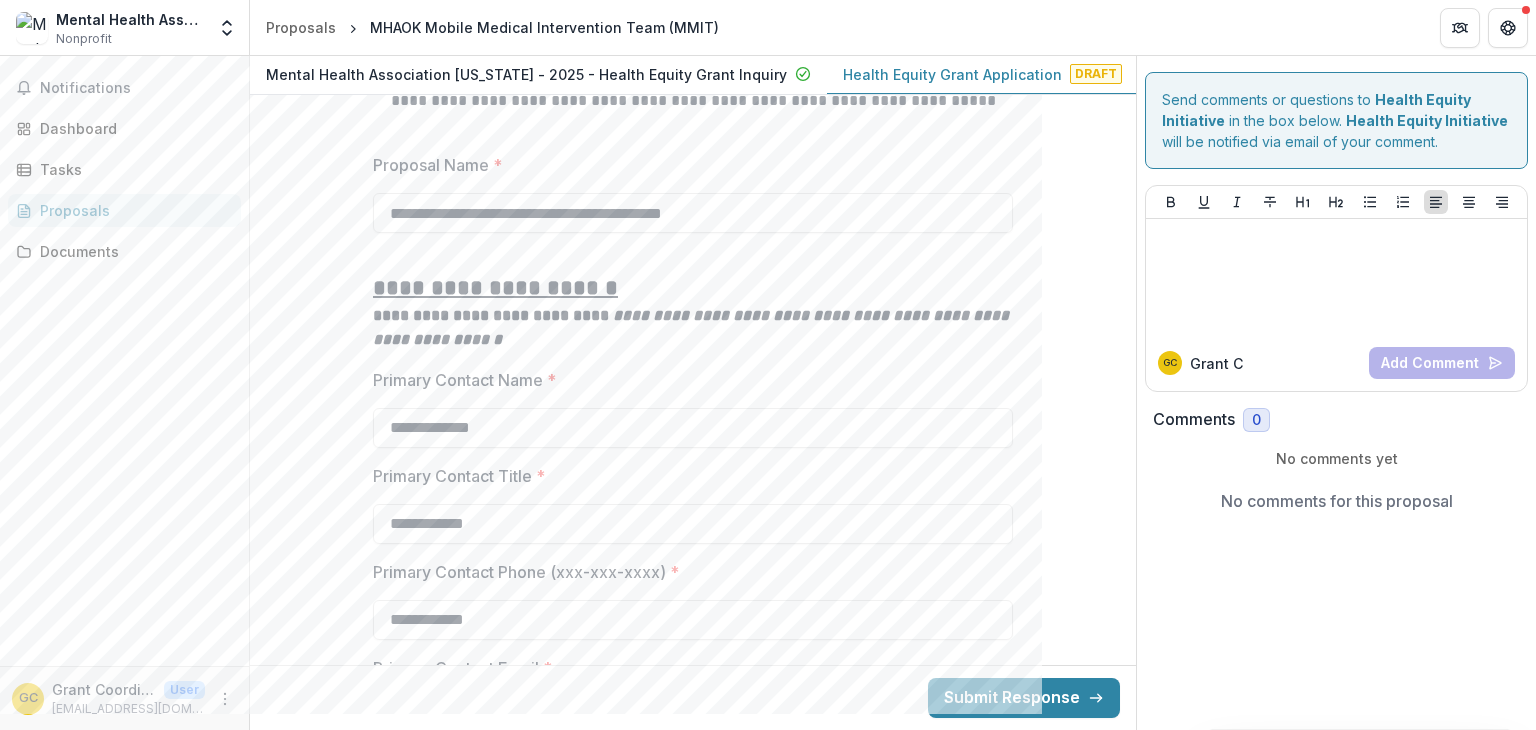 click at bounding box center [693, 125] 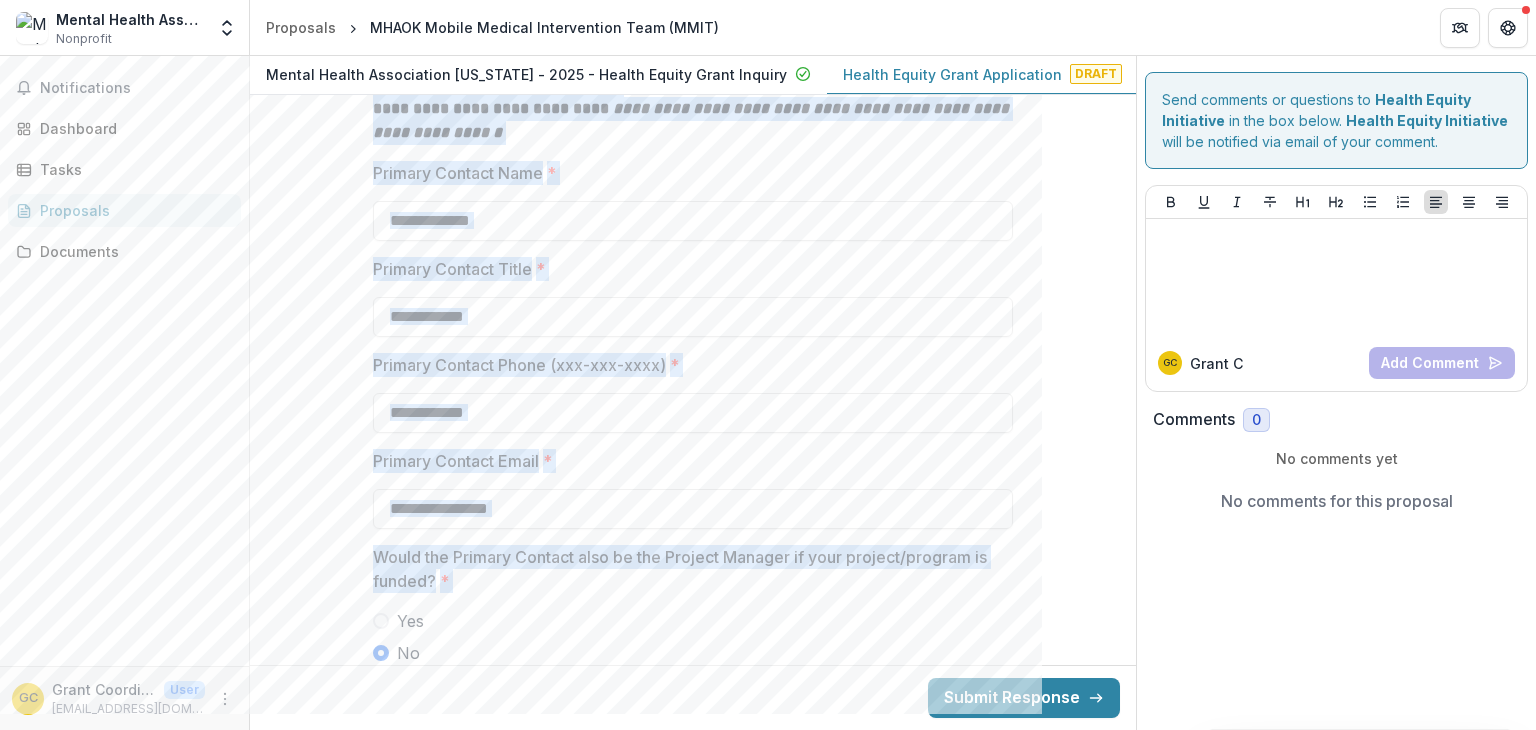 scroll, scrollTop: 1571, scrollLeft: 0, axis: vertical 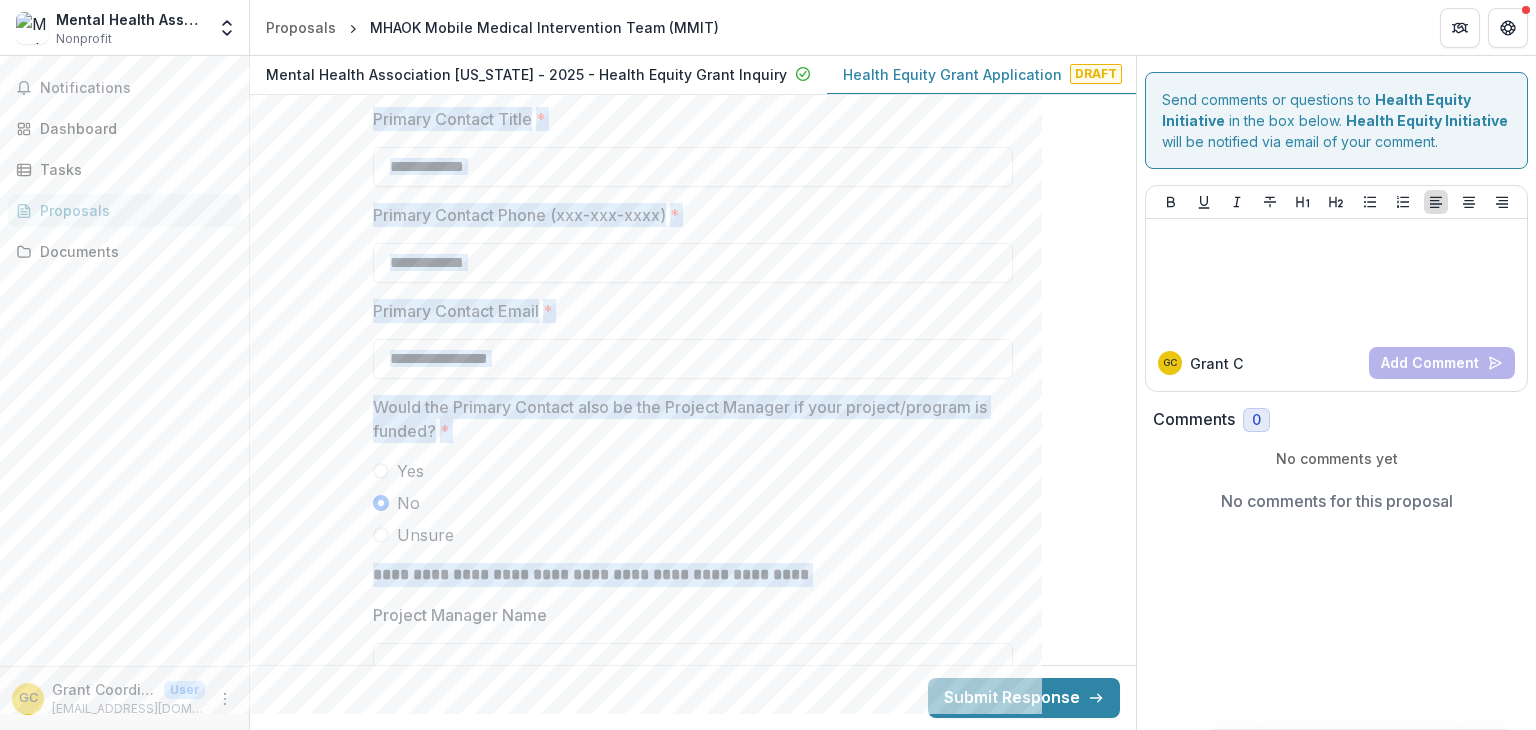 drag, startPoint x: 364, startPoint y: 153, endPoint x: 812, endPoint y: 568, distance: 610.67914 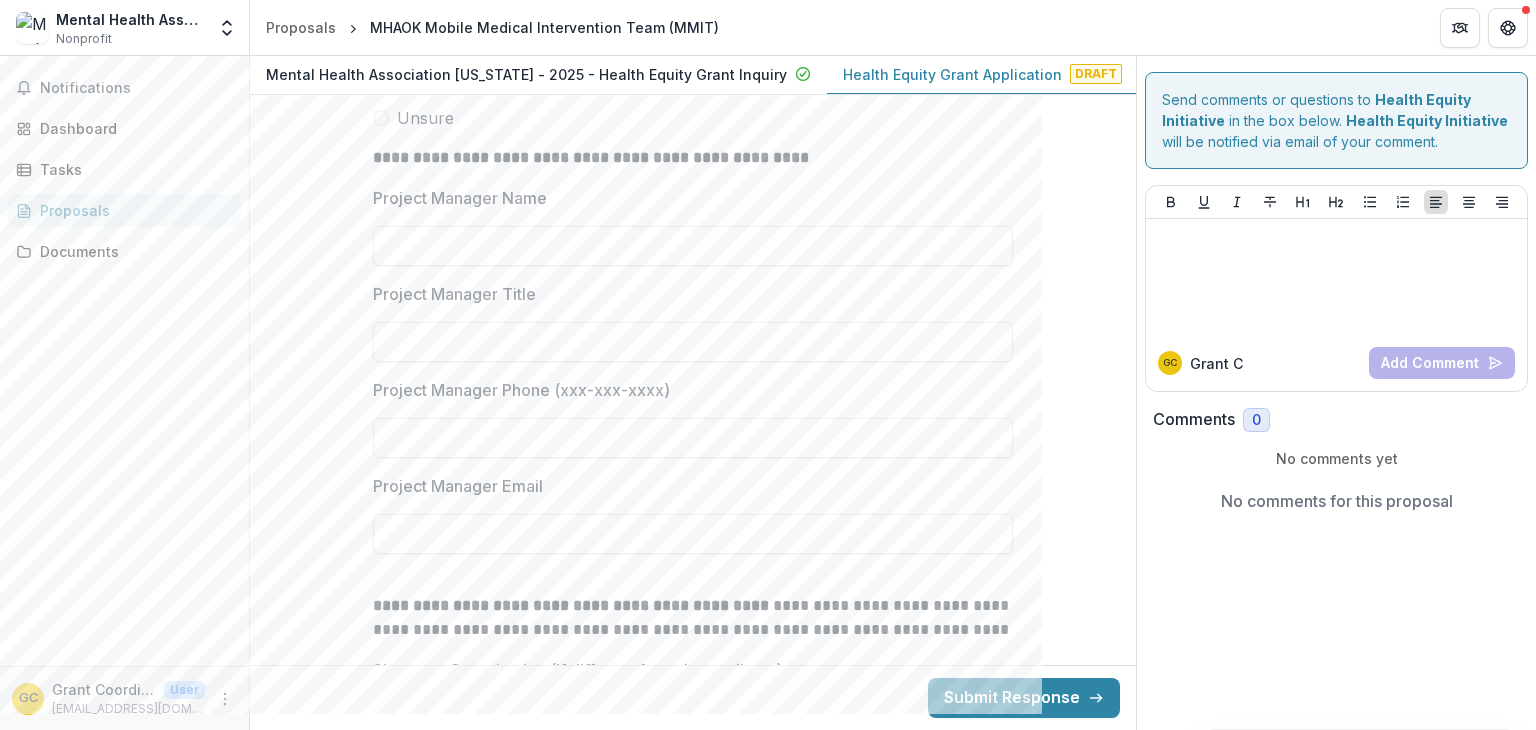 scroll, scrollTop: 2058, scrollLeft: 0, axis: vertical 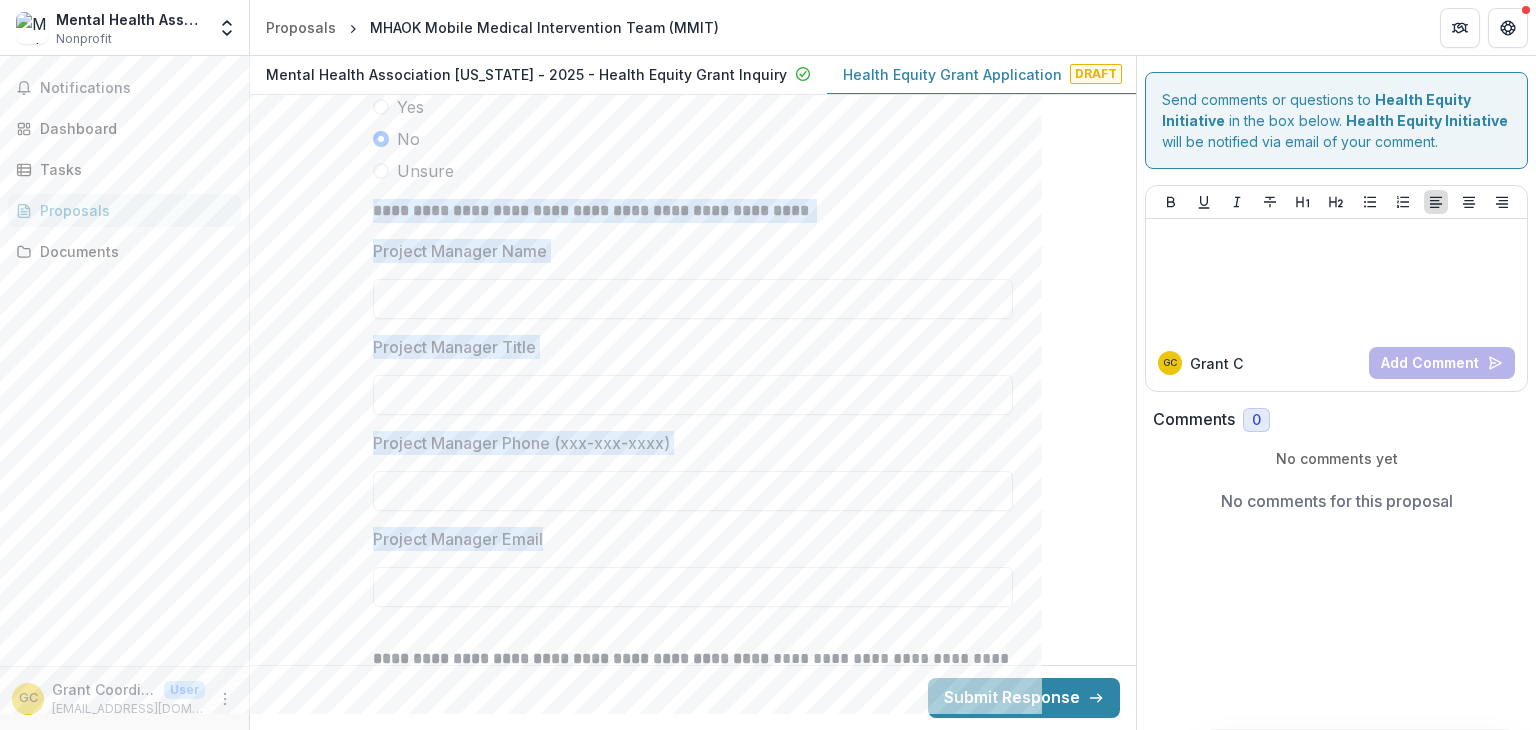 drag, startPoint x: 372, startPoint y: 209, endPoint x: 605, endPoint y: 552, distance: 414.65408 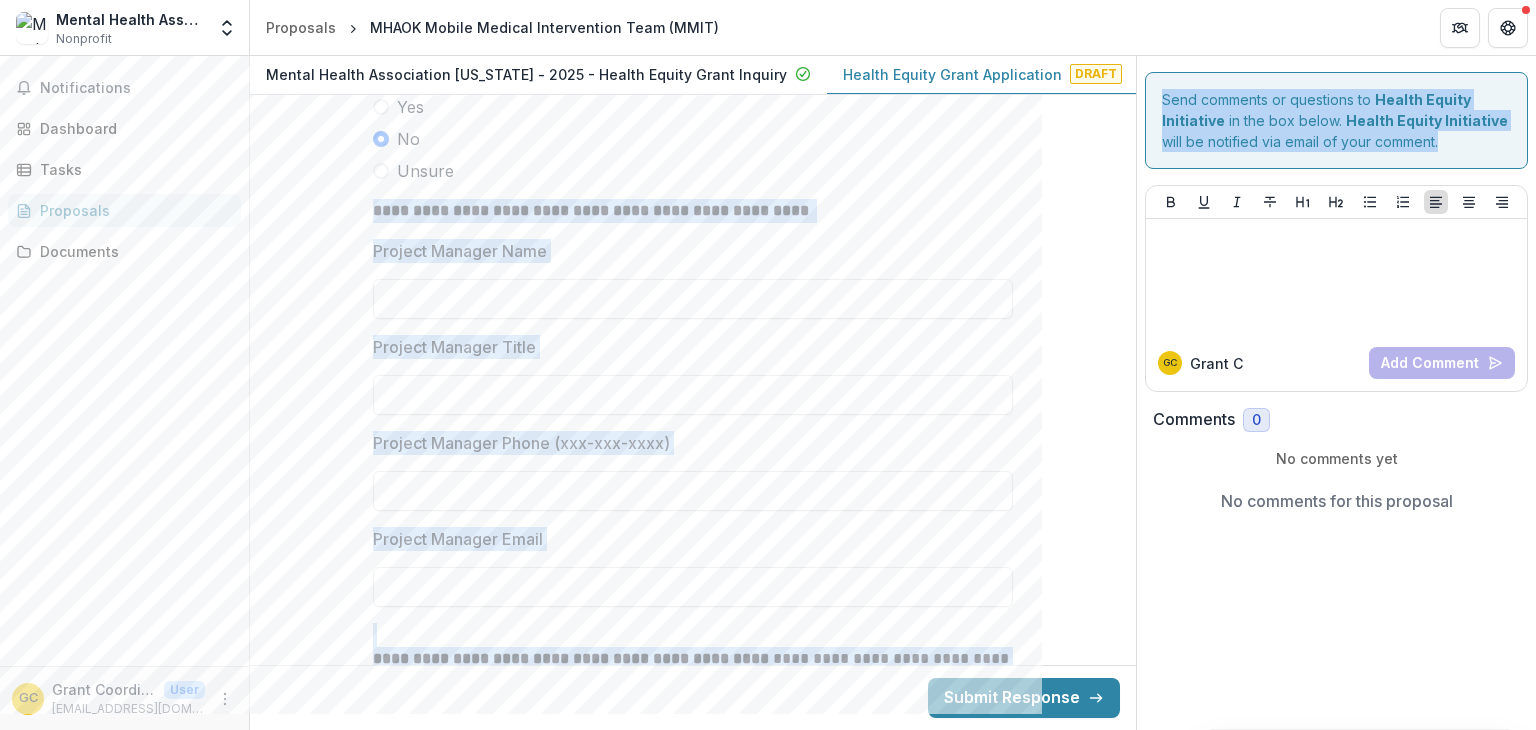 drag, startPoint x: 1128, startPoint y: 145, endPoint x: 1141, endPoint y: 190, distance: 46.840153 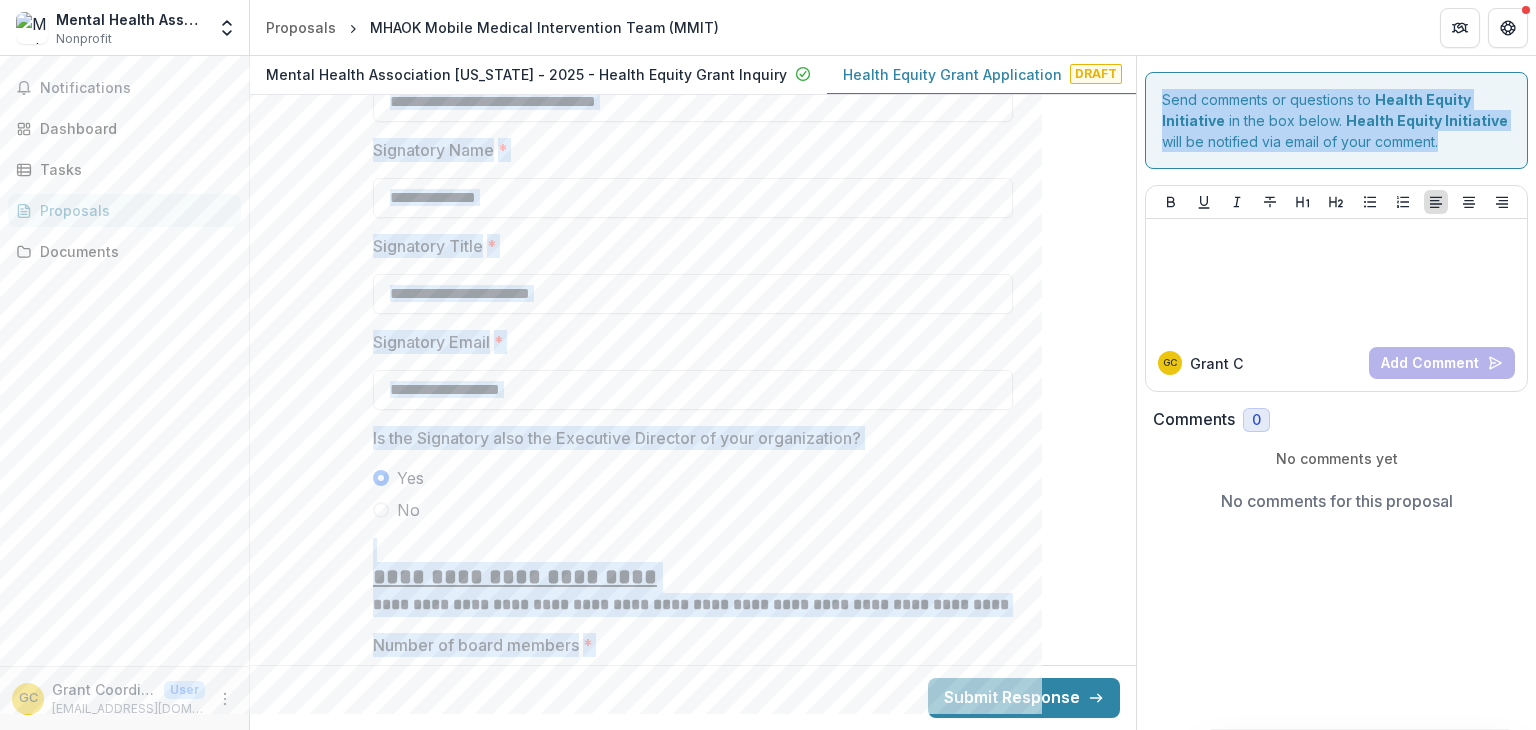 scroll, scrollTop: 2674, scrollLeft: 0, axis: vertical 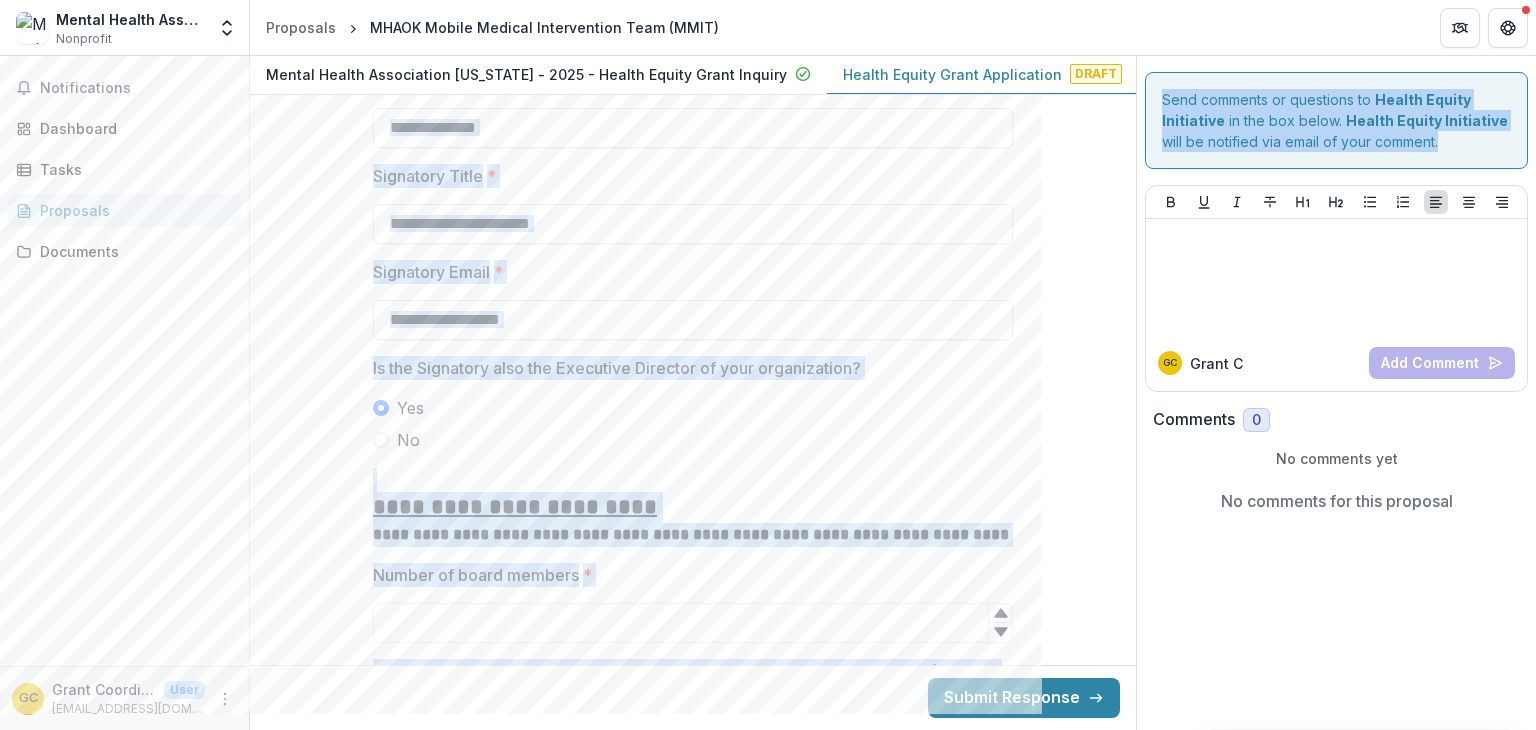 drag, startPoint x: 436, startPoint y: 480, endPoint x: 425, endPoint y: 421, distance: 60.016663 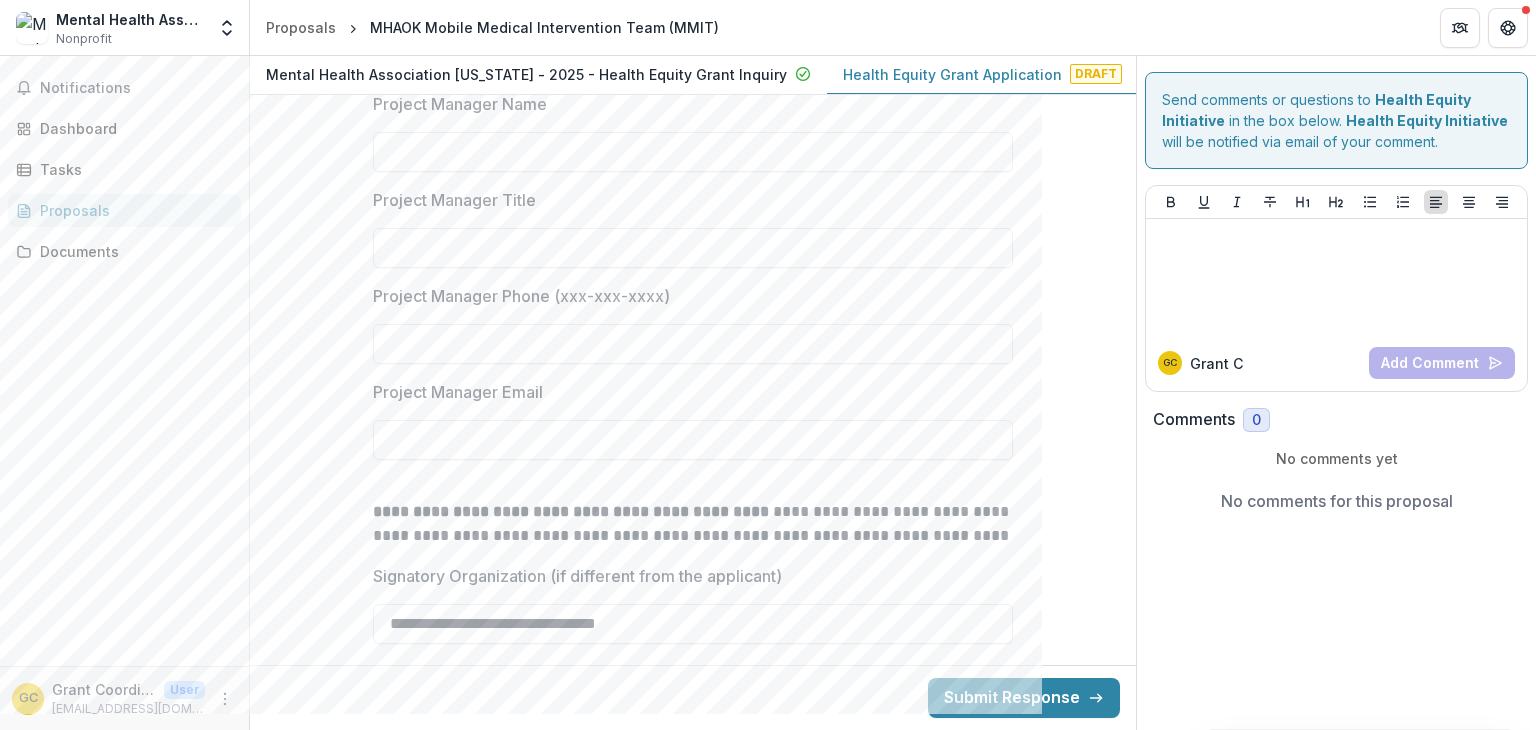 scroll, scrollTop: 1848, scrollLeft: 0, axis: vertical 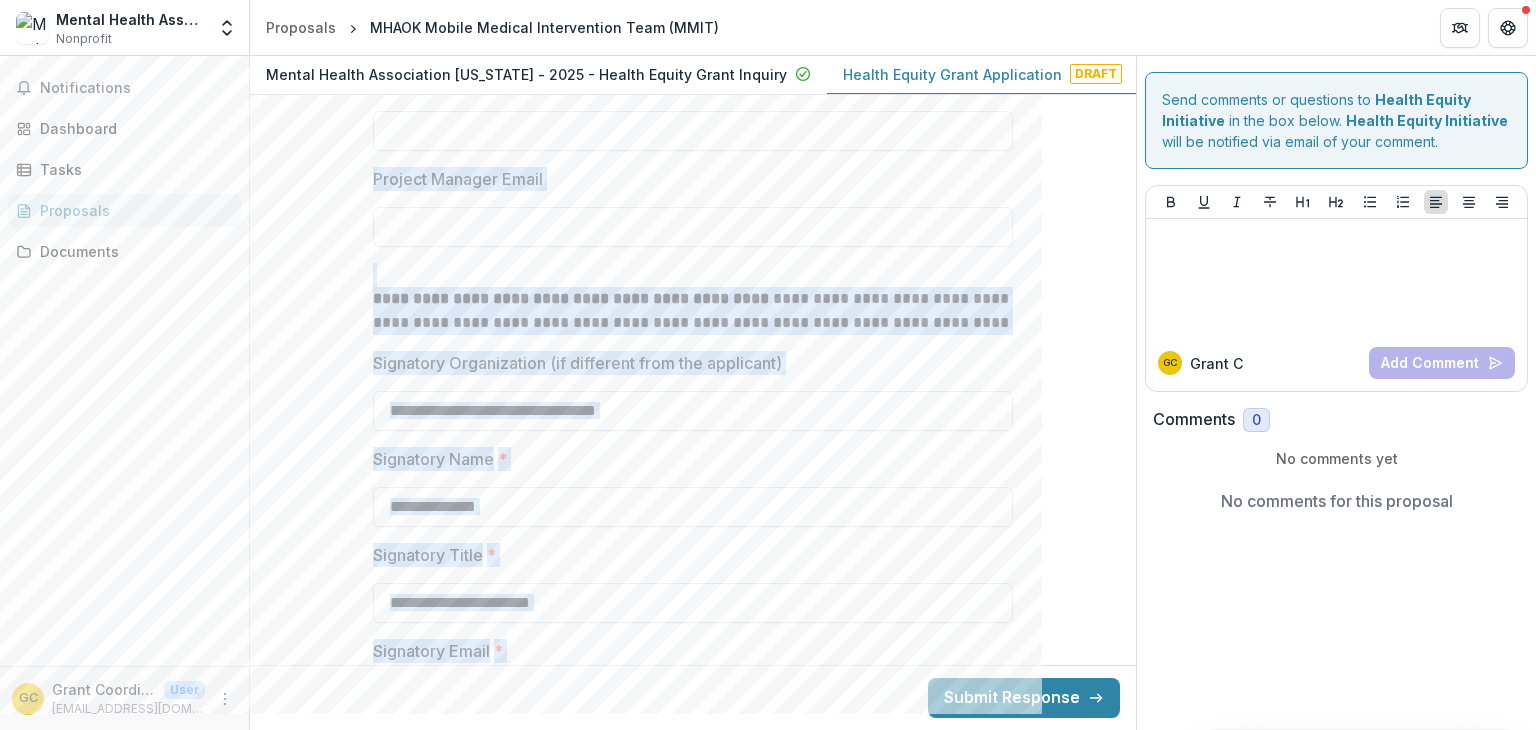 drag, startPoint x: 368, startPoint y: 284, endPoint x: 620, endPoint y: 689, distance: 477 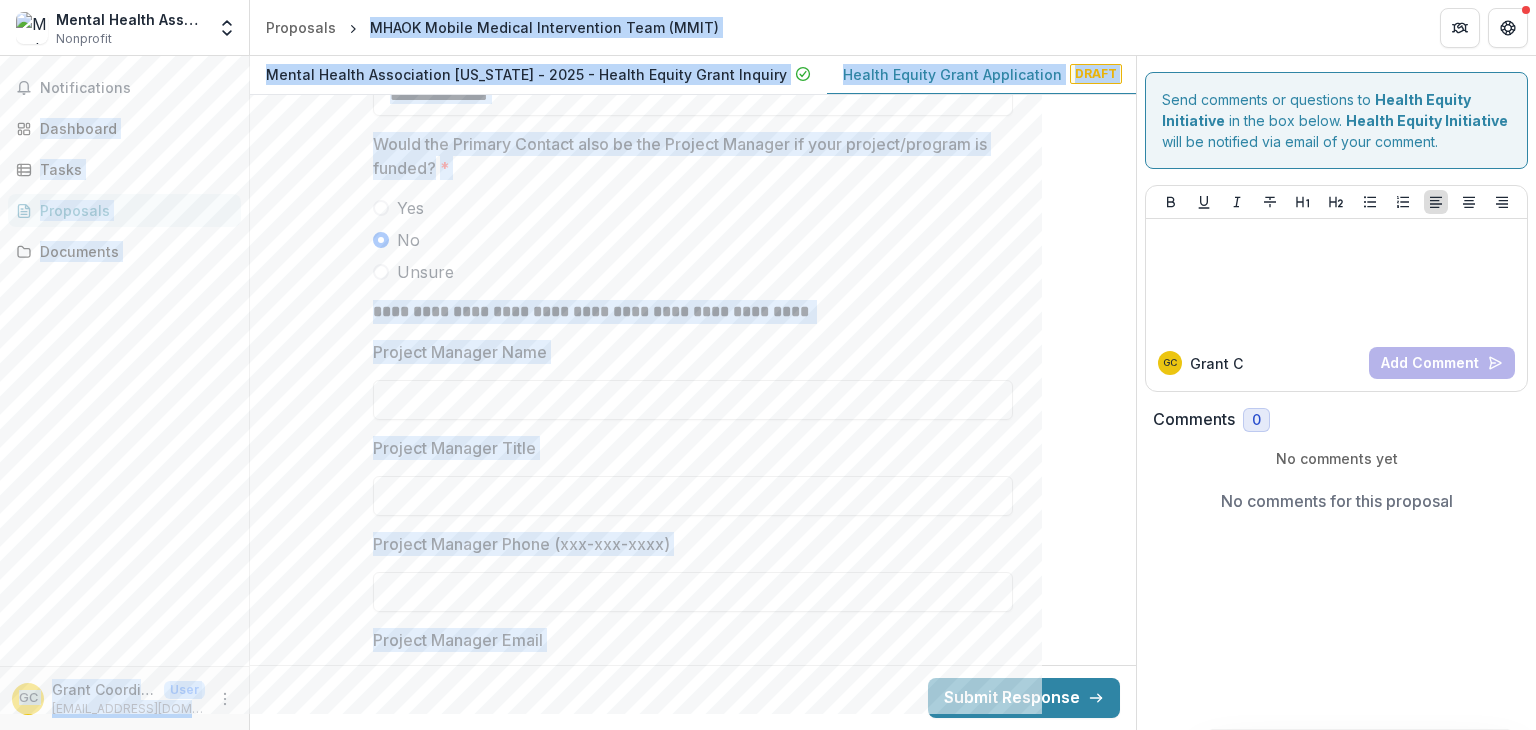 scroll, scrollTop: 1726, scrollLeft: 0, axis: vertical 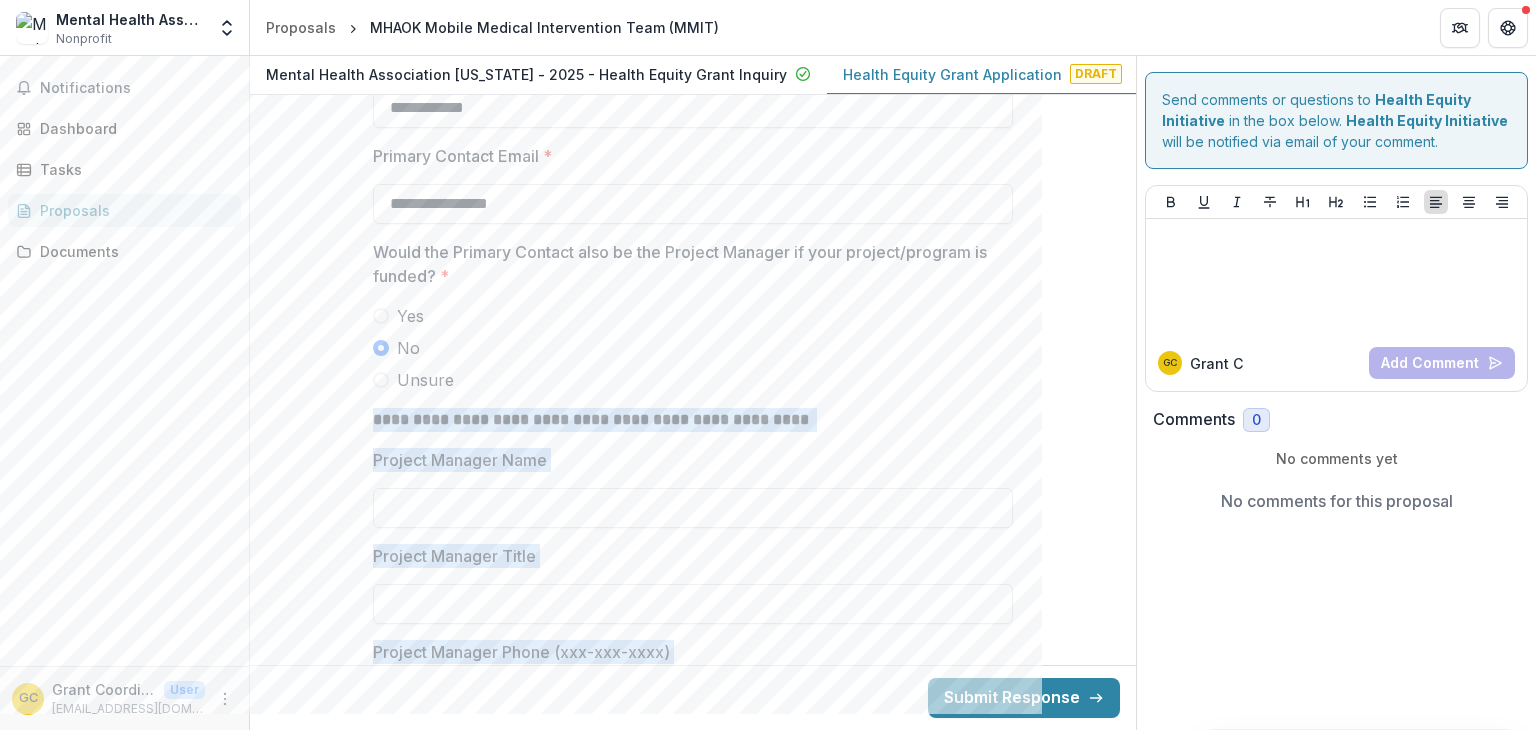 drag, startPoint x: 506, startPoint y: 653, endPoint x: 362, endPoint y: 419, distance: 274.7581 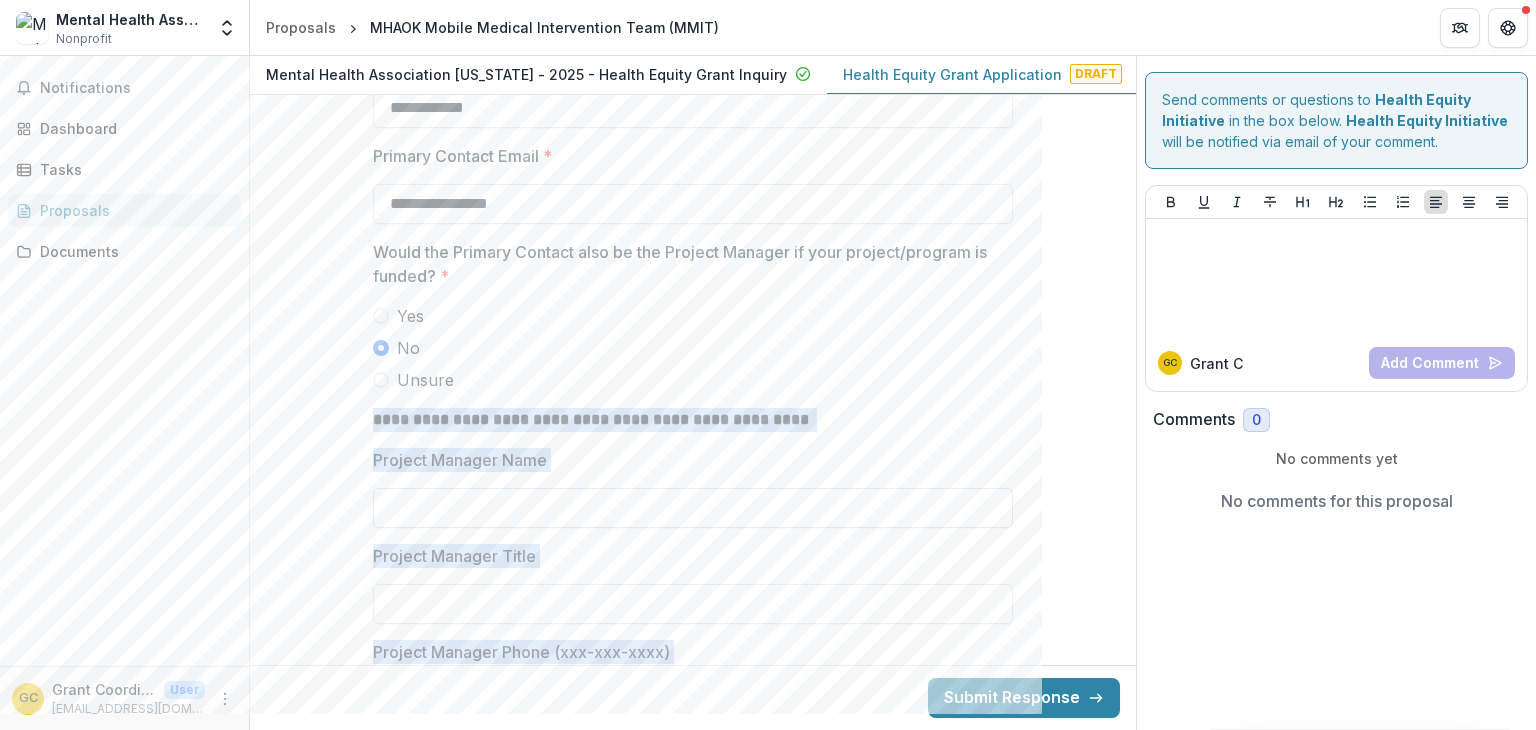 drag, startPoint x: 491, startPoint y: 508, endPoint x: 653, endPoint y: 521, distance: 162.52077 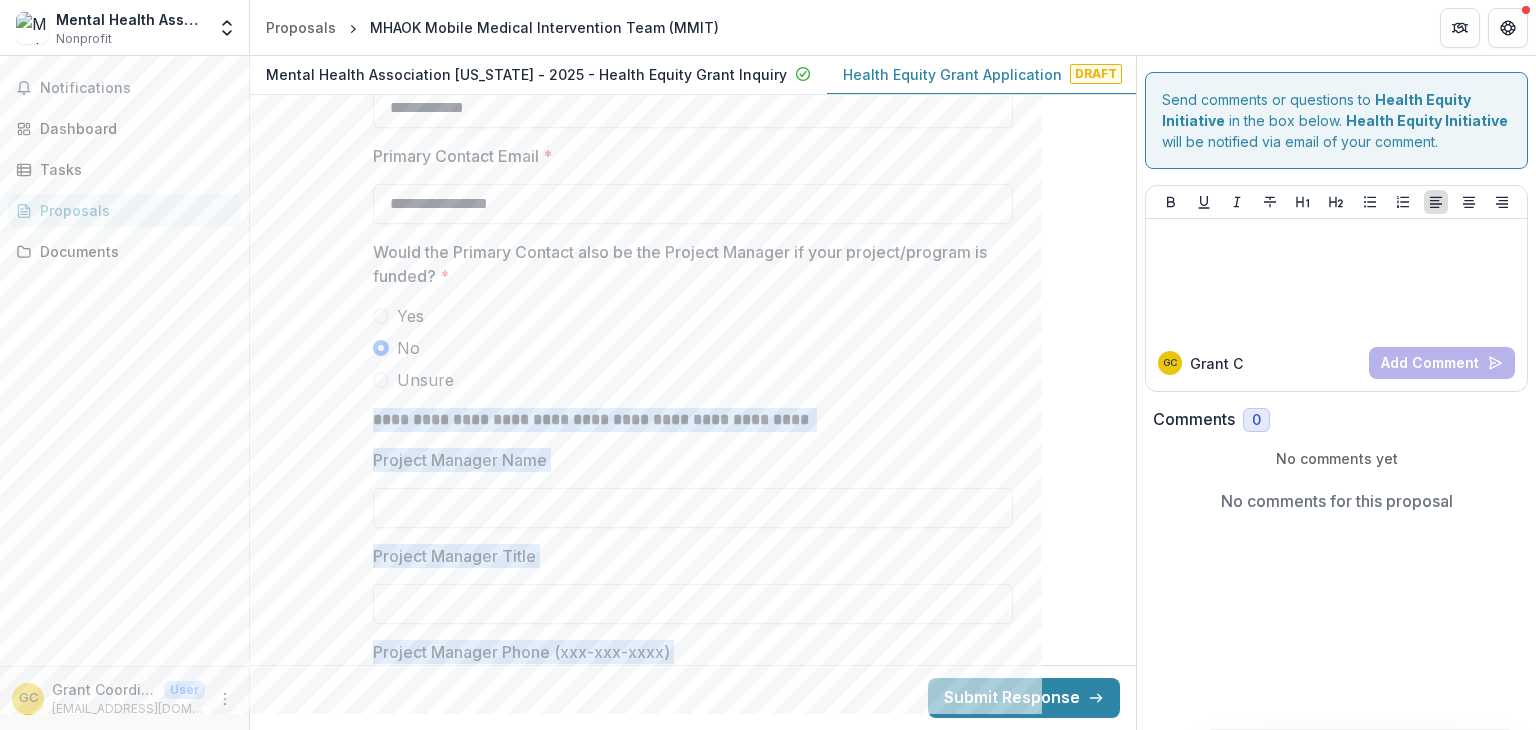 click on "Project Manager Name" at bounding box center [687, 460] 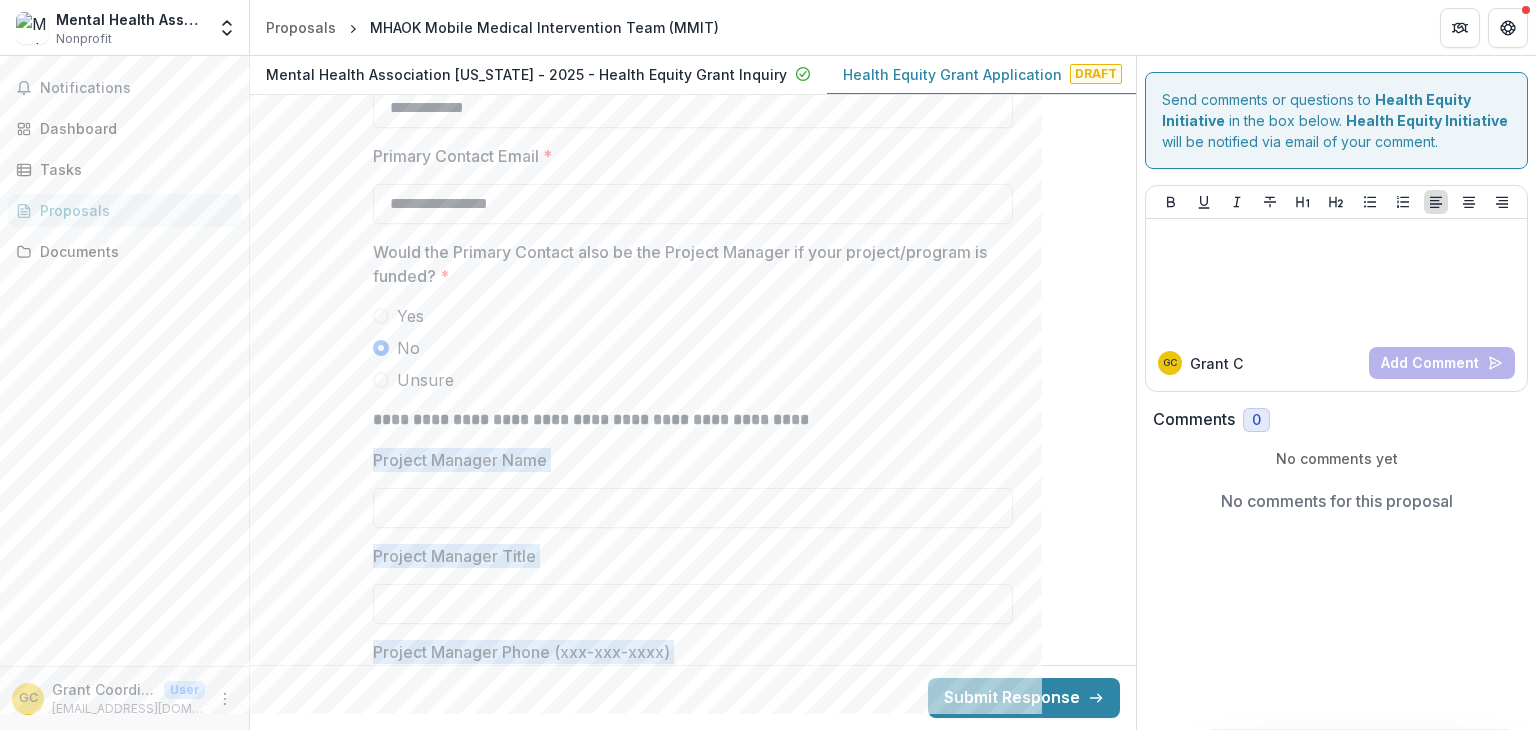 drag, startPoint x: 364, startPoint y: 452, endPoint x: 696, endPoint y: 670, distance: 397.17502 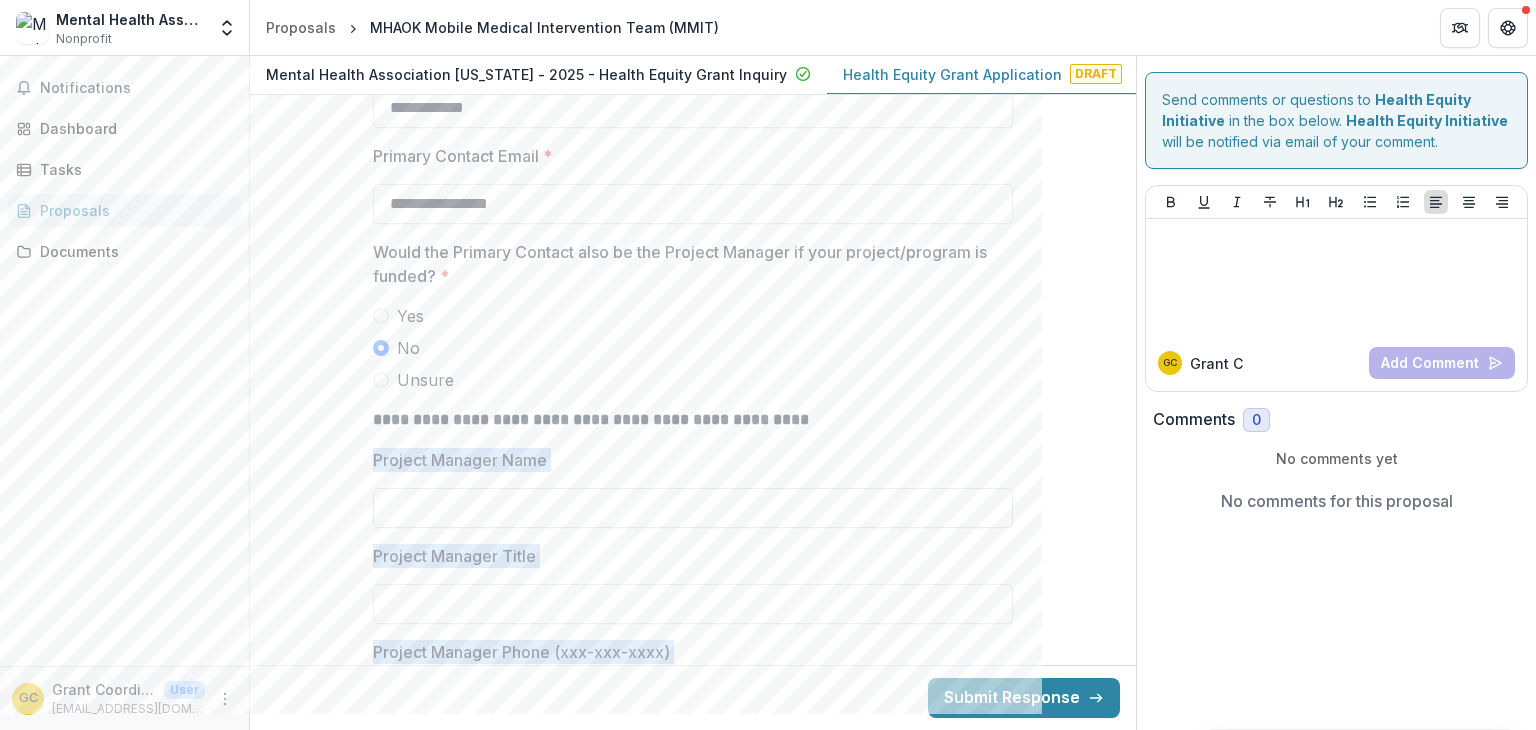 click on "Project Manager Name" at bounding box center (693, 508) 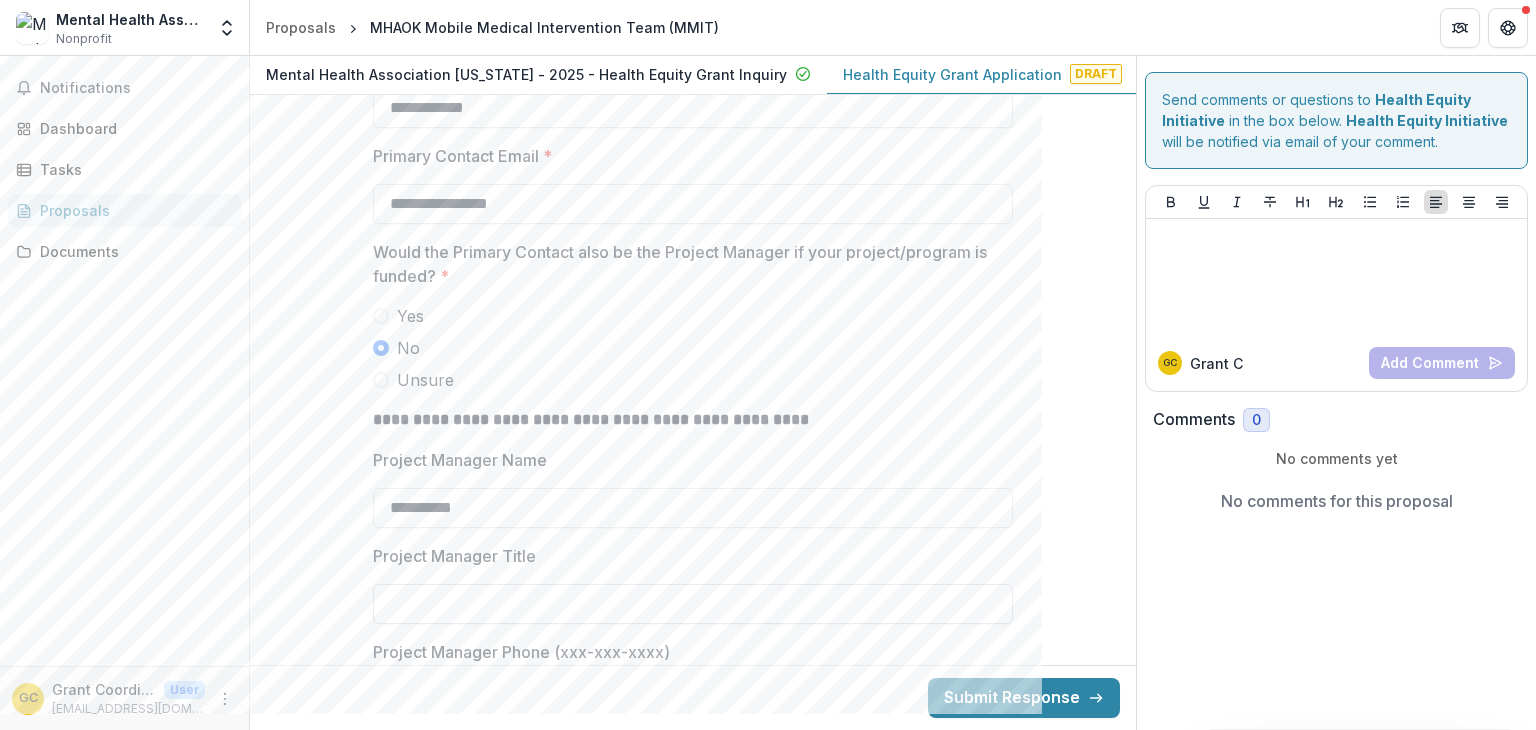 type on "**********" 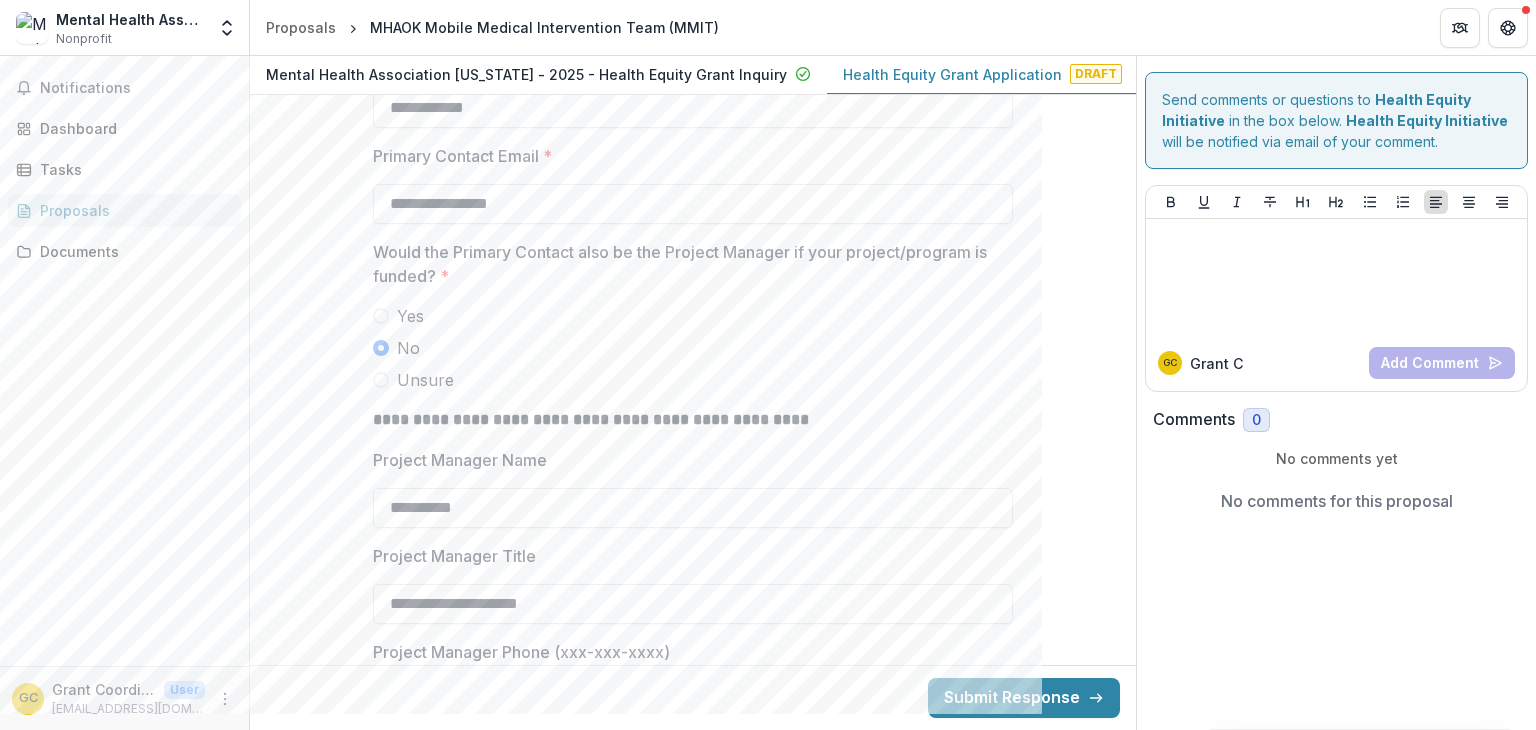 type on "**********" 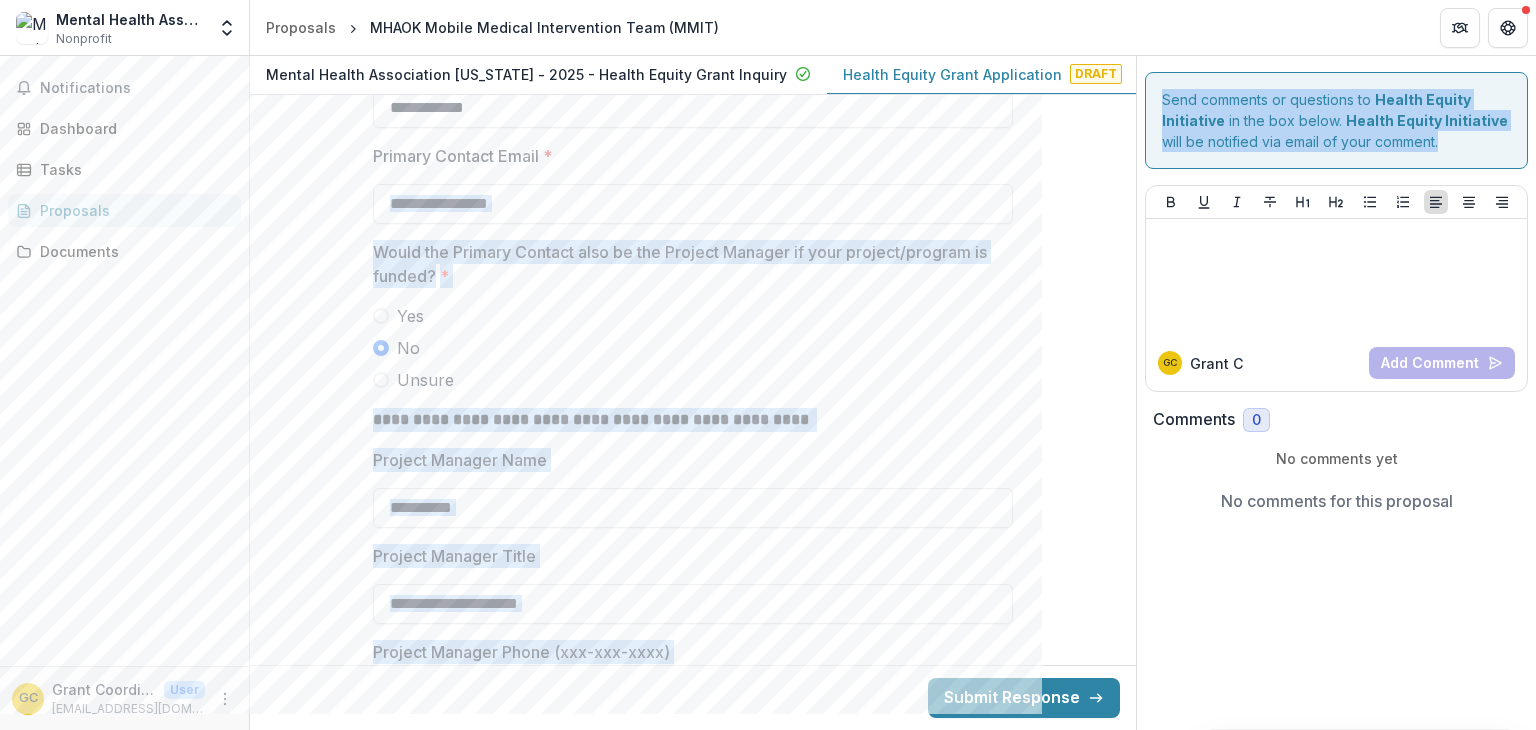drag, startPoint x: 1128, startPoint y: 138, endPoint x: 1145, endPoint y: 182, distance: 47.169907 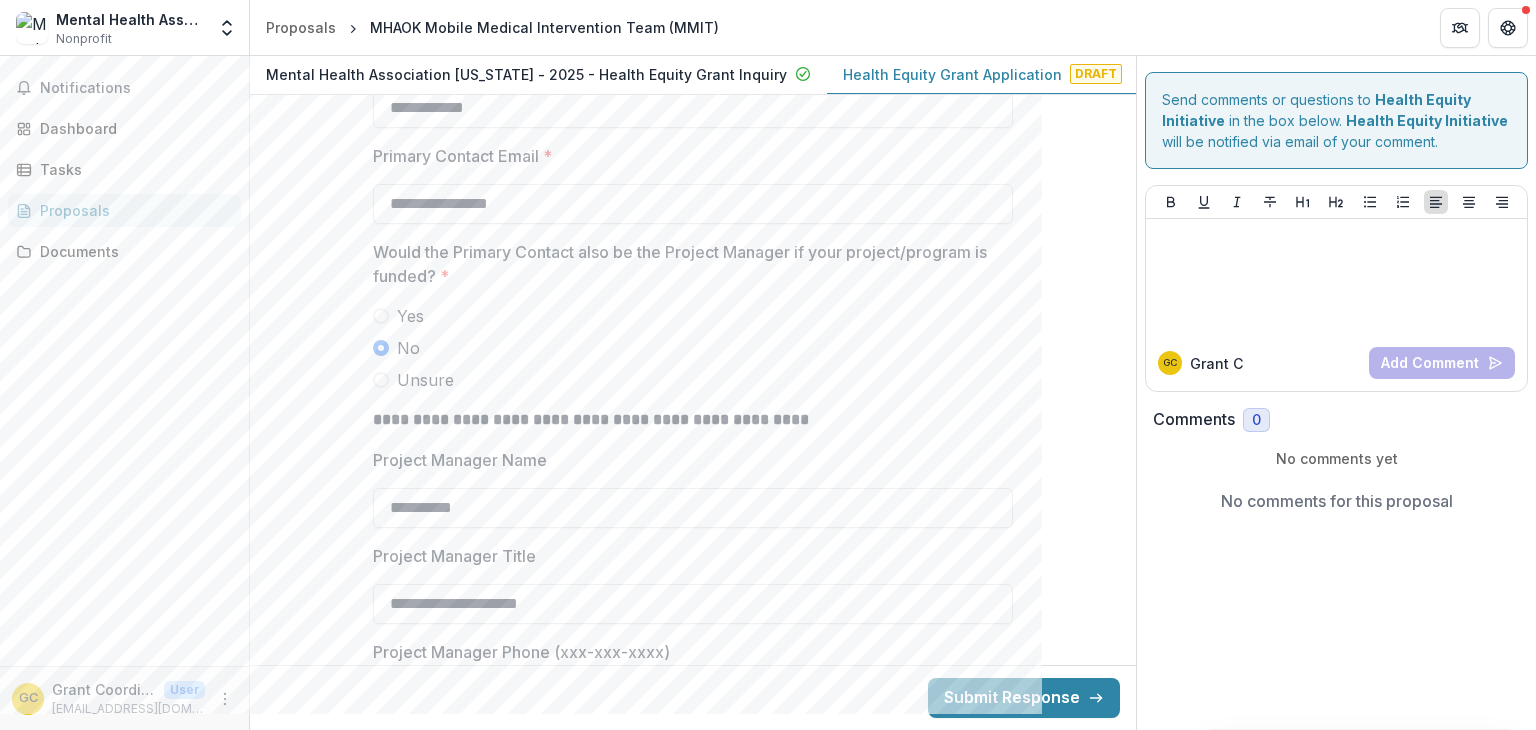 drag, startPoint x: 1128, startPoint y: 145, endPoint x: 1133, endPoint y: 173, distance: 28.442924 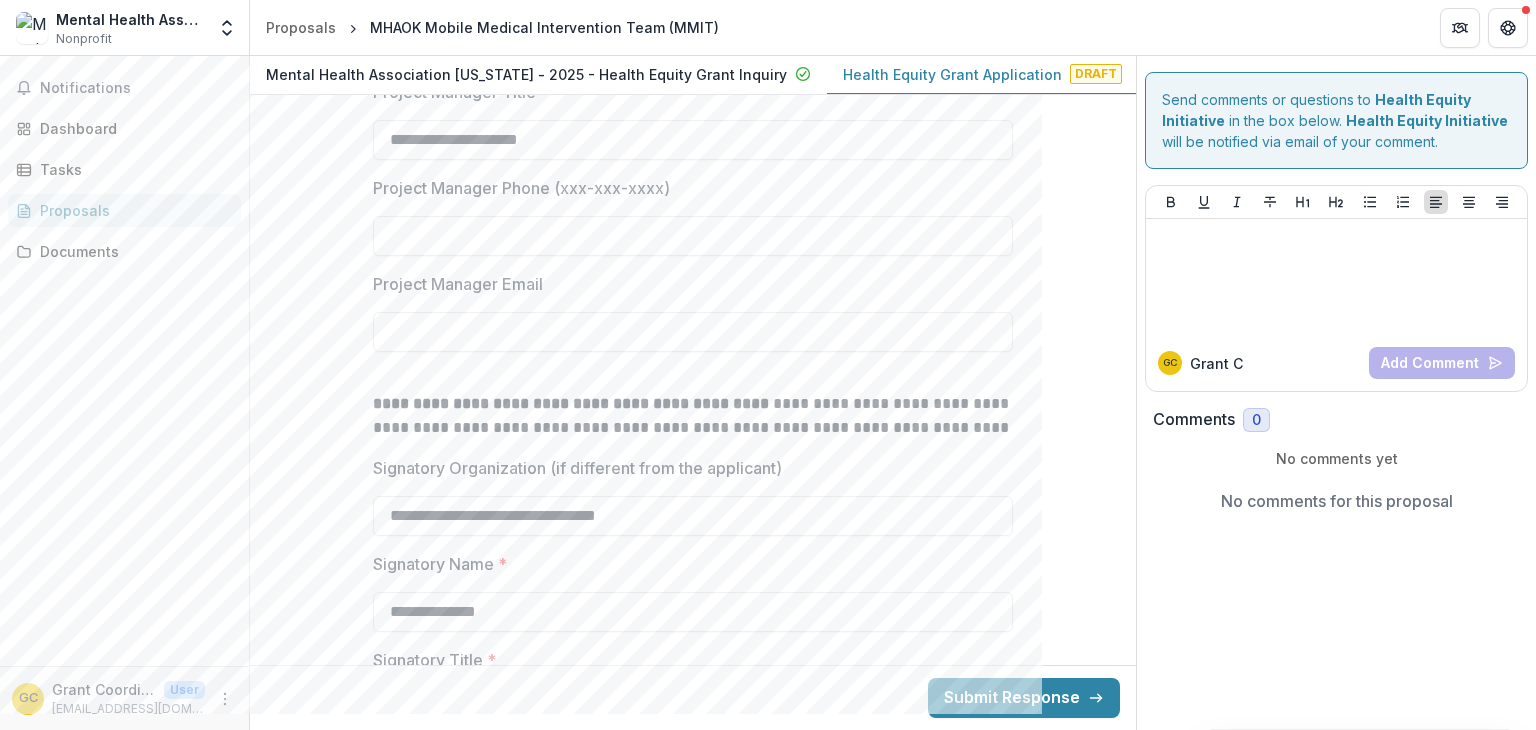 scroll, scrollTop: 2244, scrollLeft: 0, axis: vertical 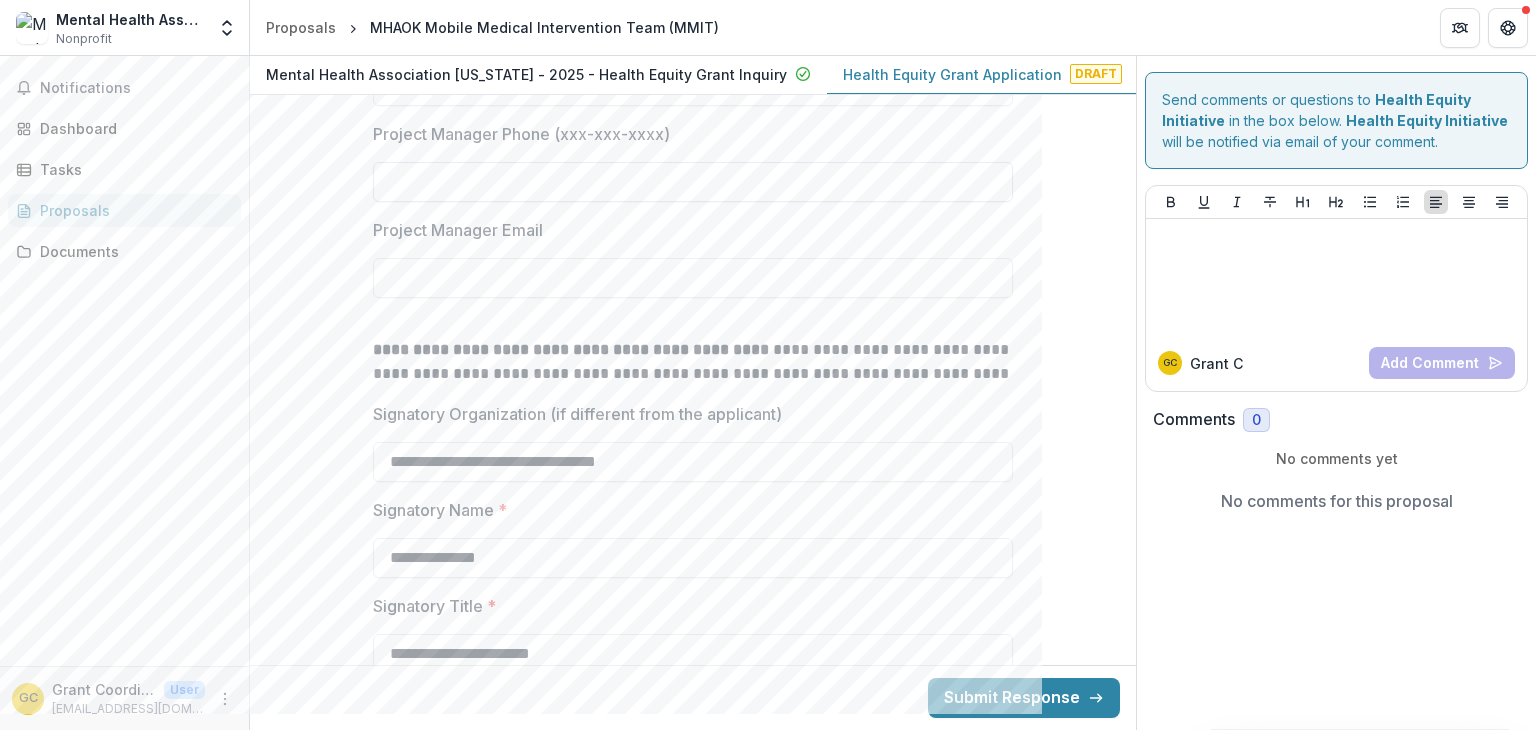 click on "Project Manager Phone (xxx-xxx-xxxx)" at bounding box center (693, 182) 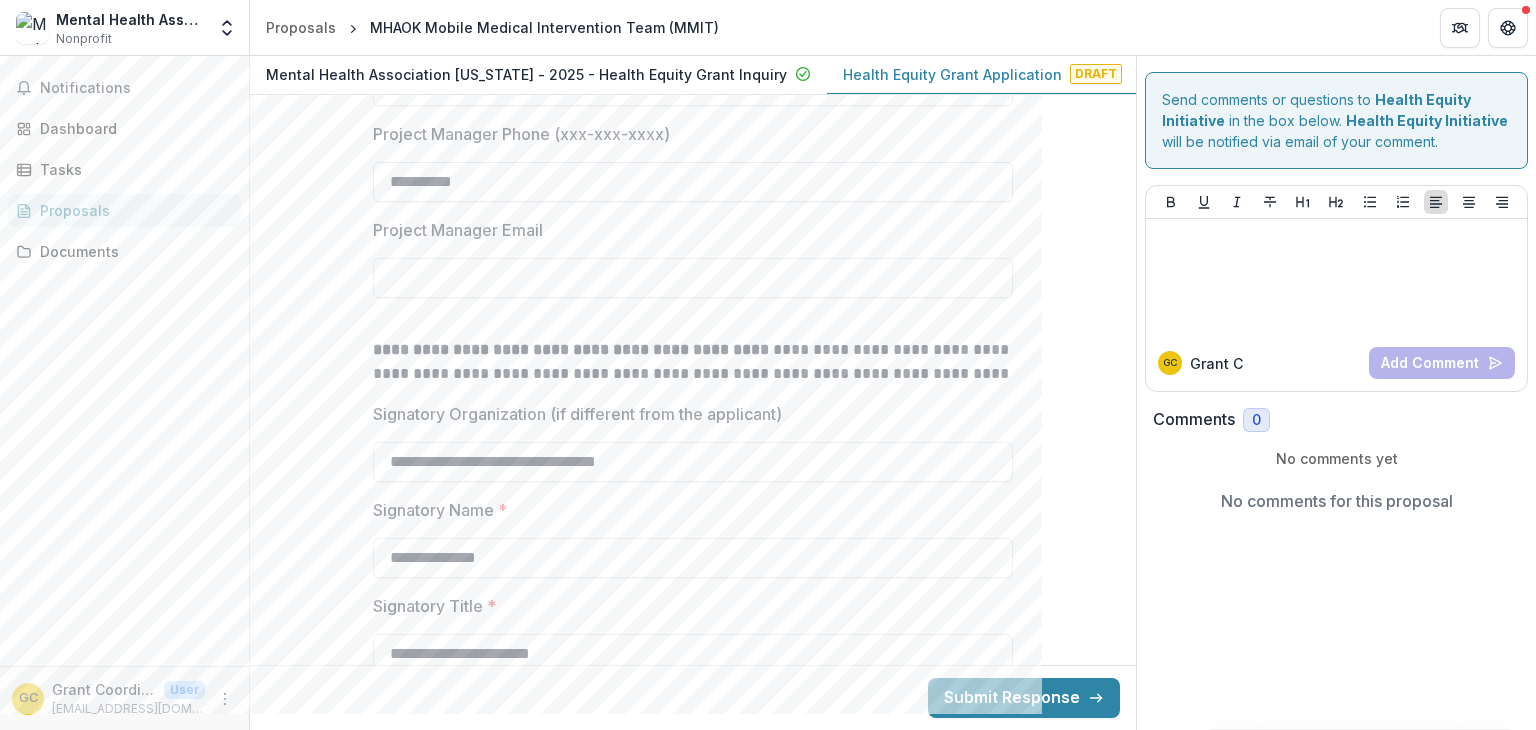 click on "**********" at bounding box center (693, 182) 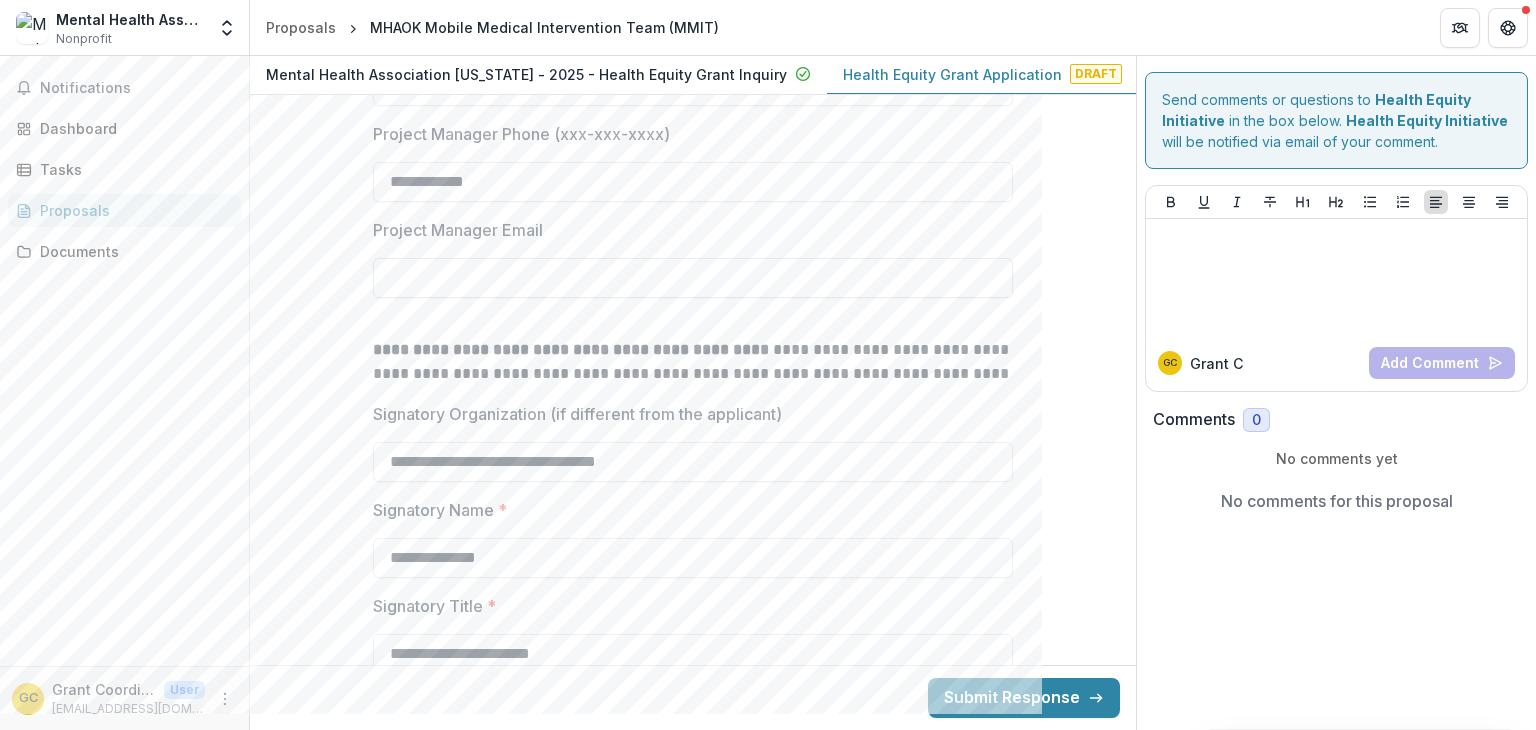 type on "**********" 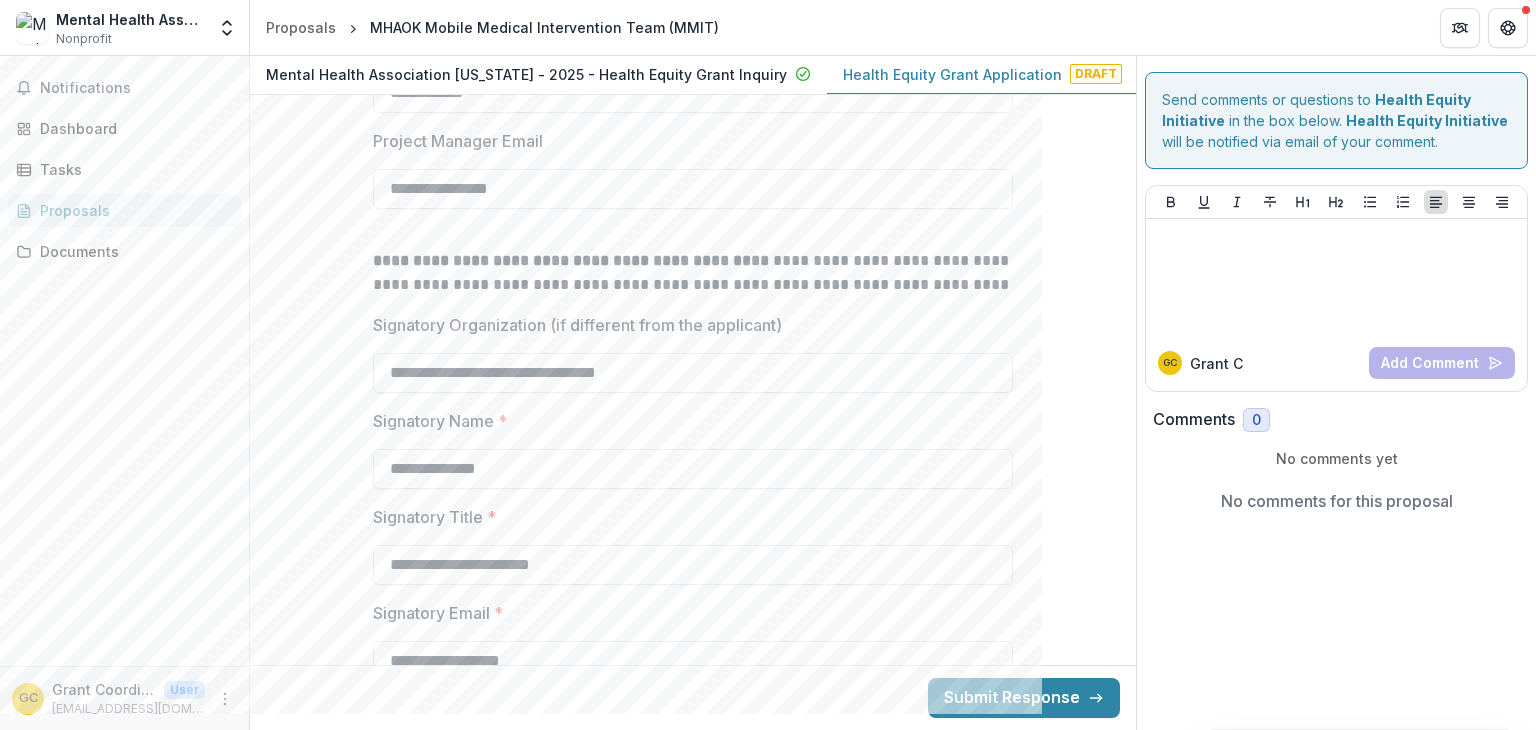 scroll, scrollTop: 2405, scrollLeft: 0, axis: vertical 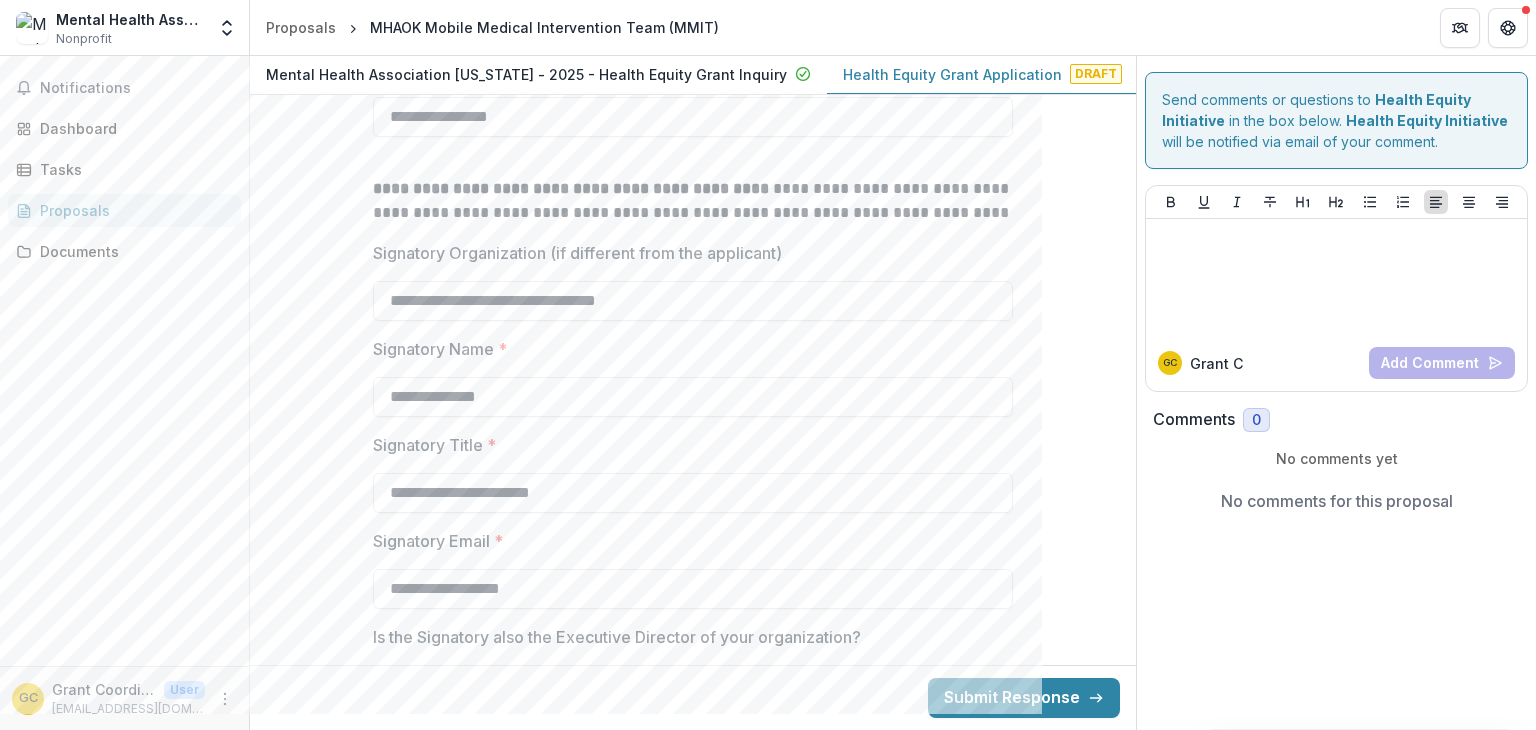 type on "**********" 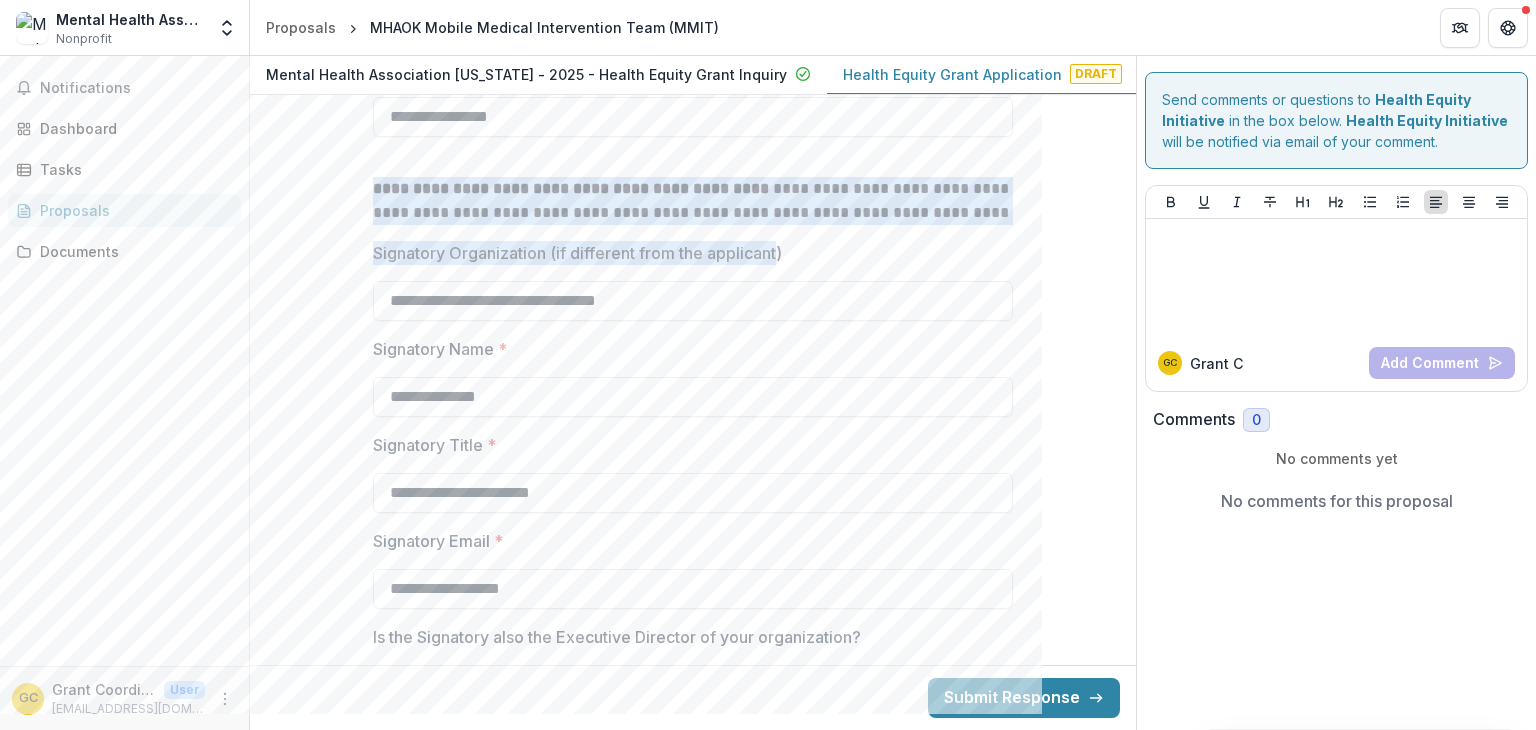 drag, startPoint x: 776, startPoint y: 239, endPoint x: 365, endPoint y: 185, distance: 414.53226 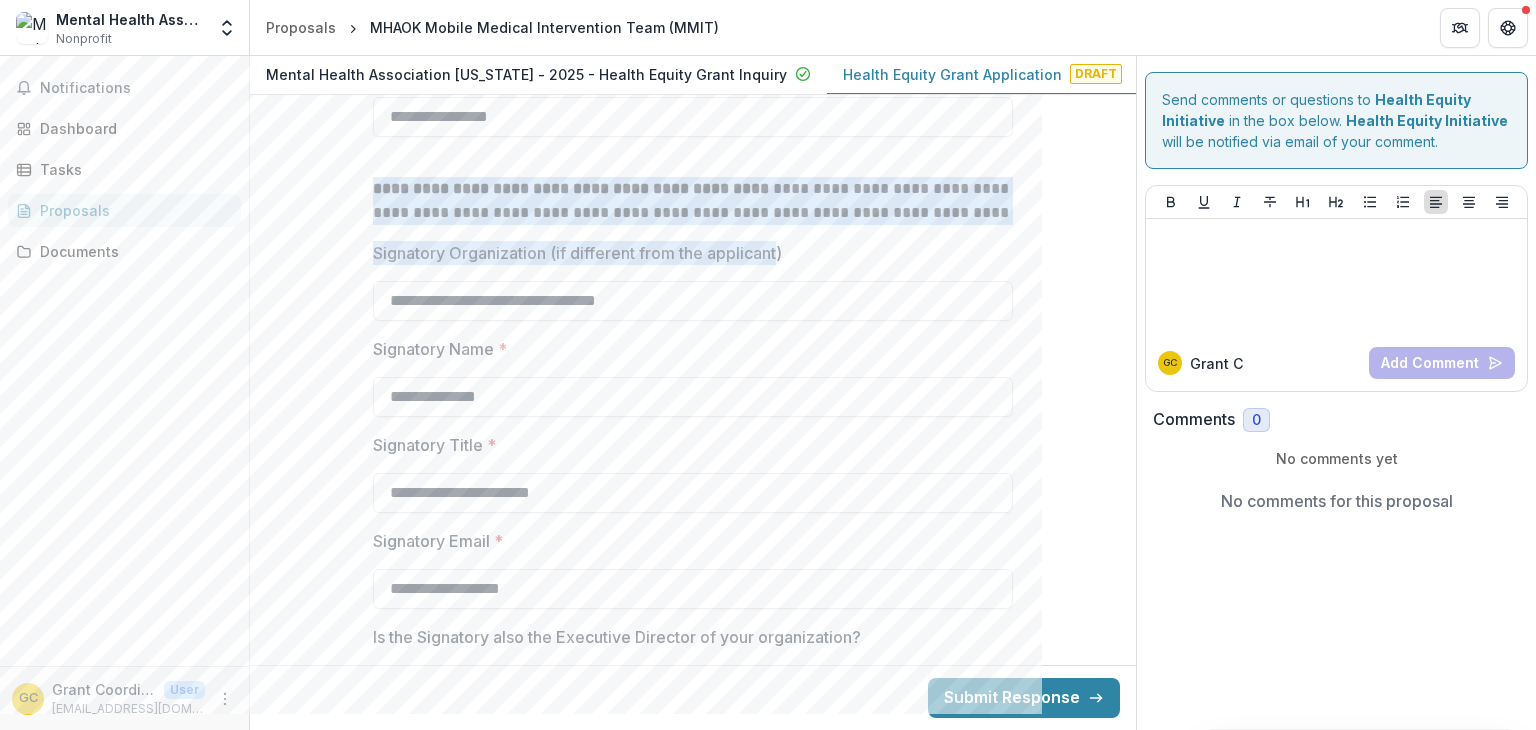 click on "**********" at bounding box center (693, 5433) 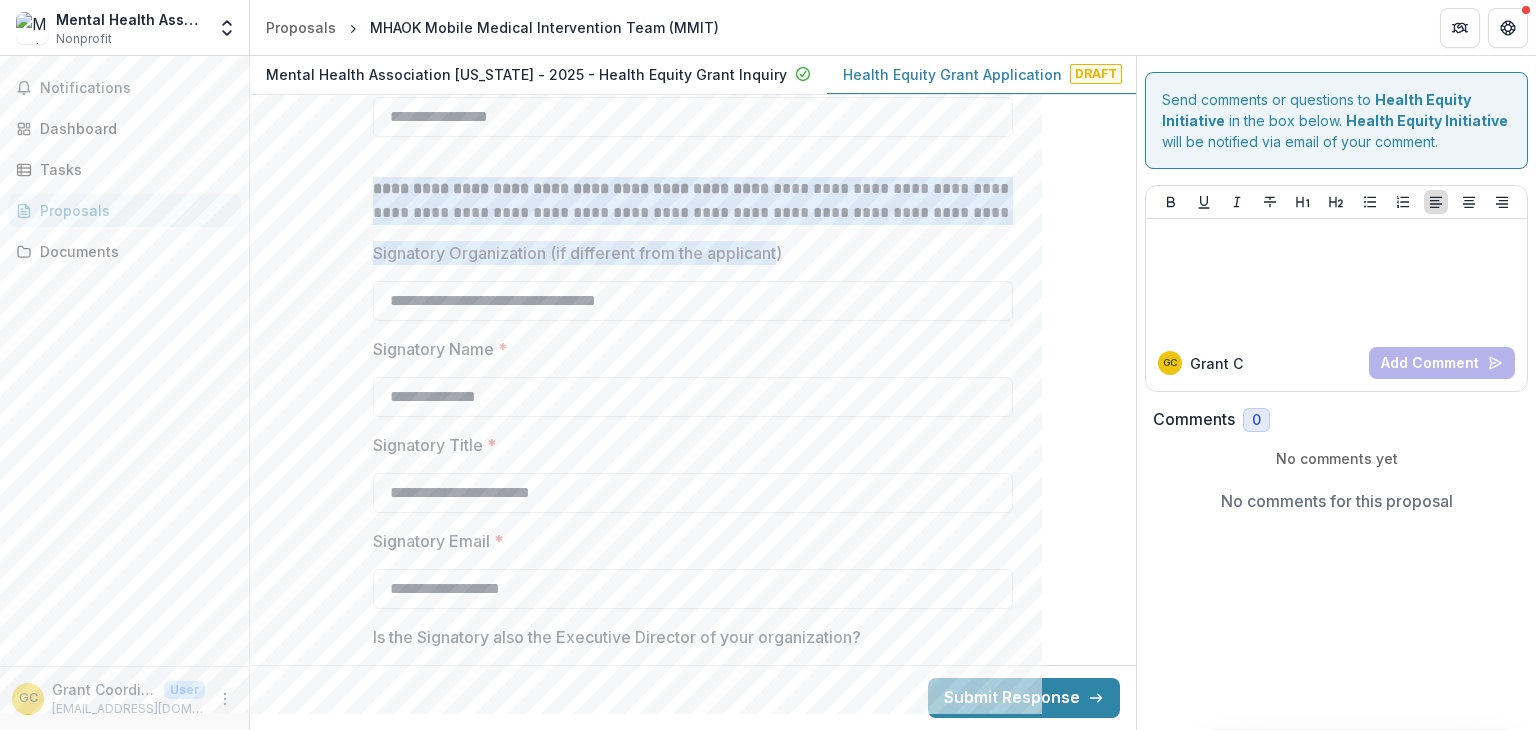 copy on "**********" 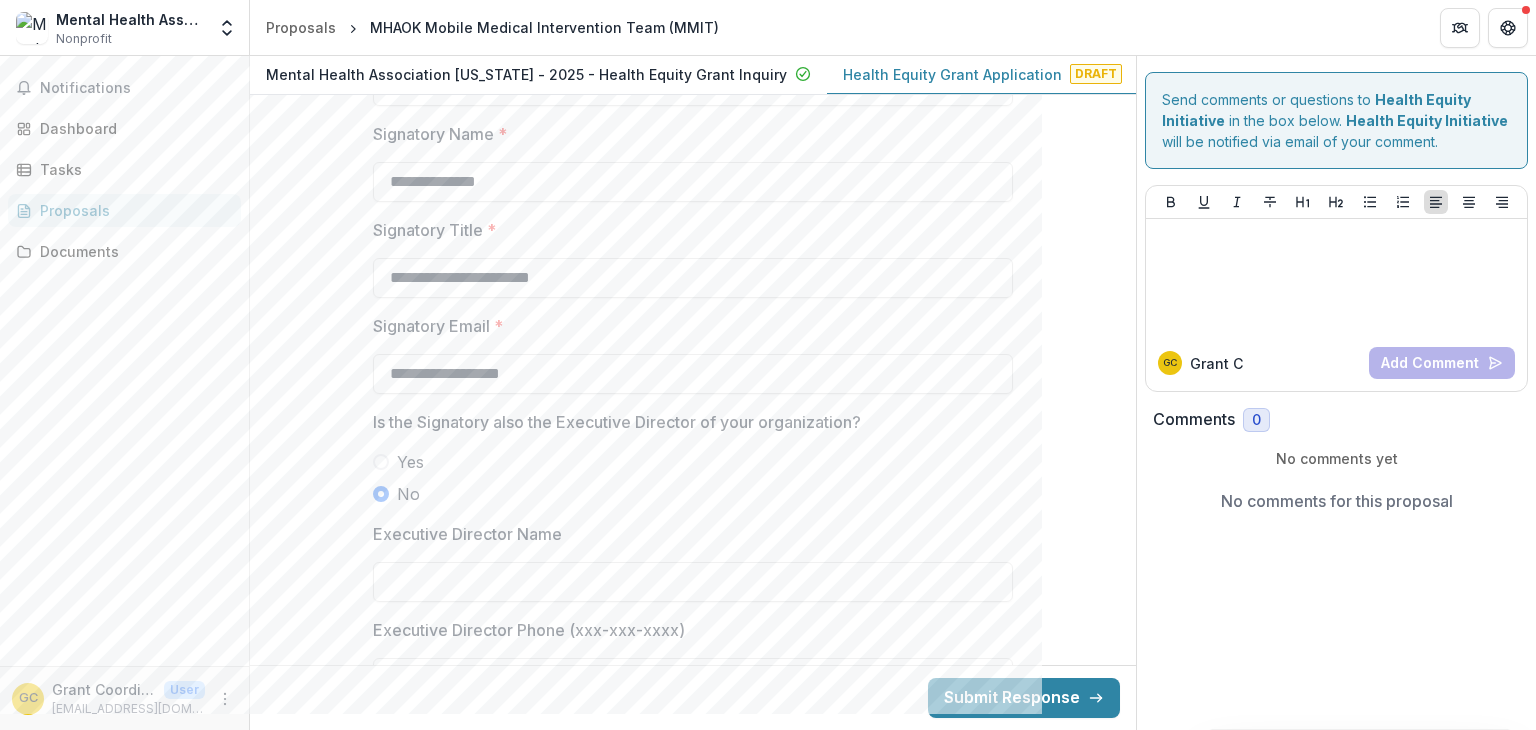 scroll, scrollTop: 2674, scrollLeft: 0, axis: vertical 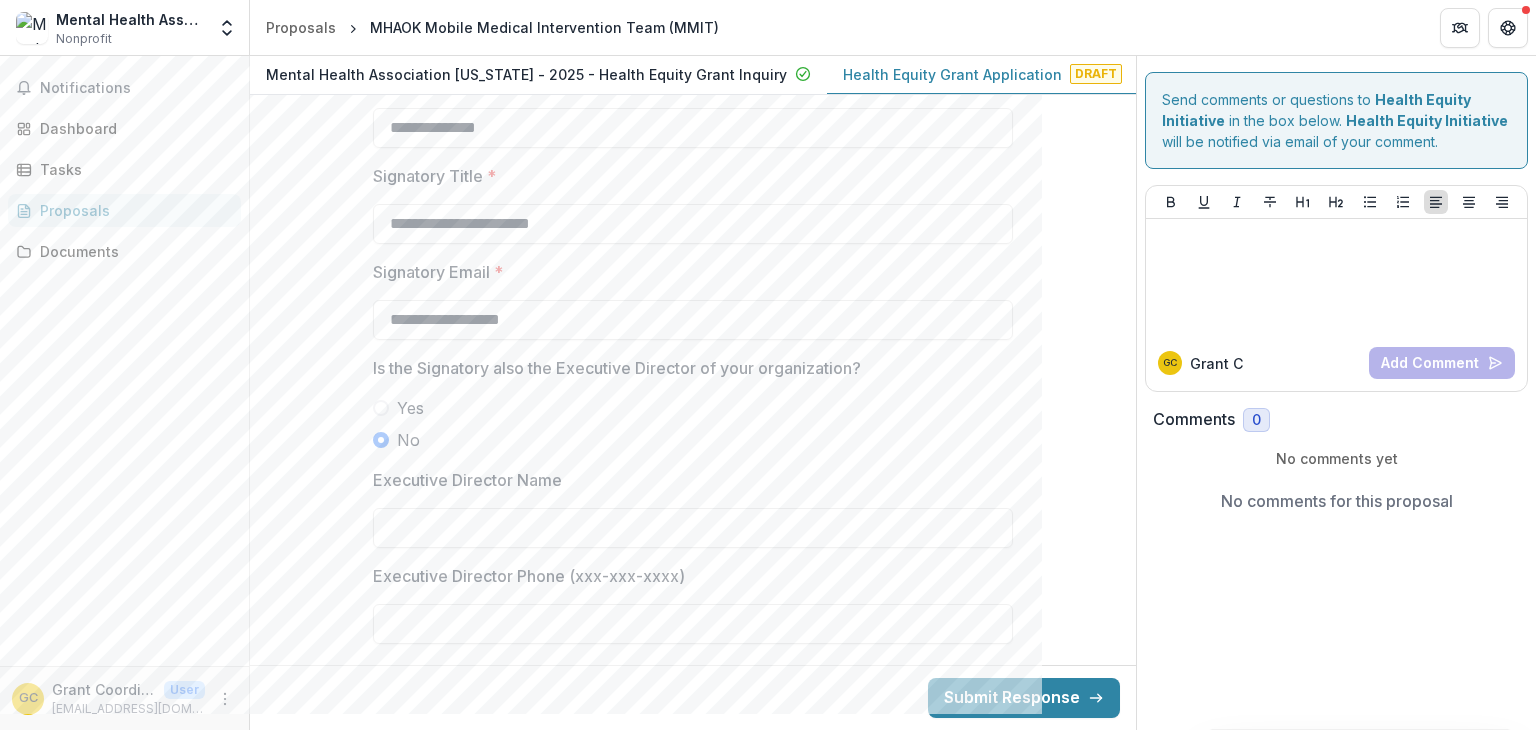 click on "Yes" at bounding box center [410, 408] 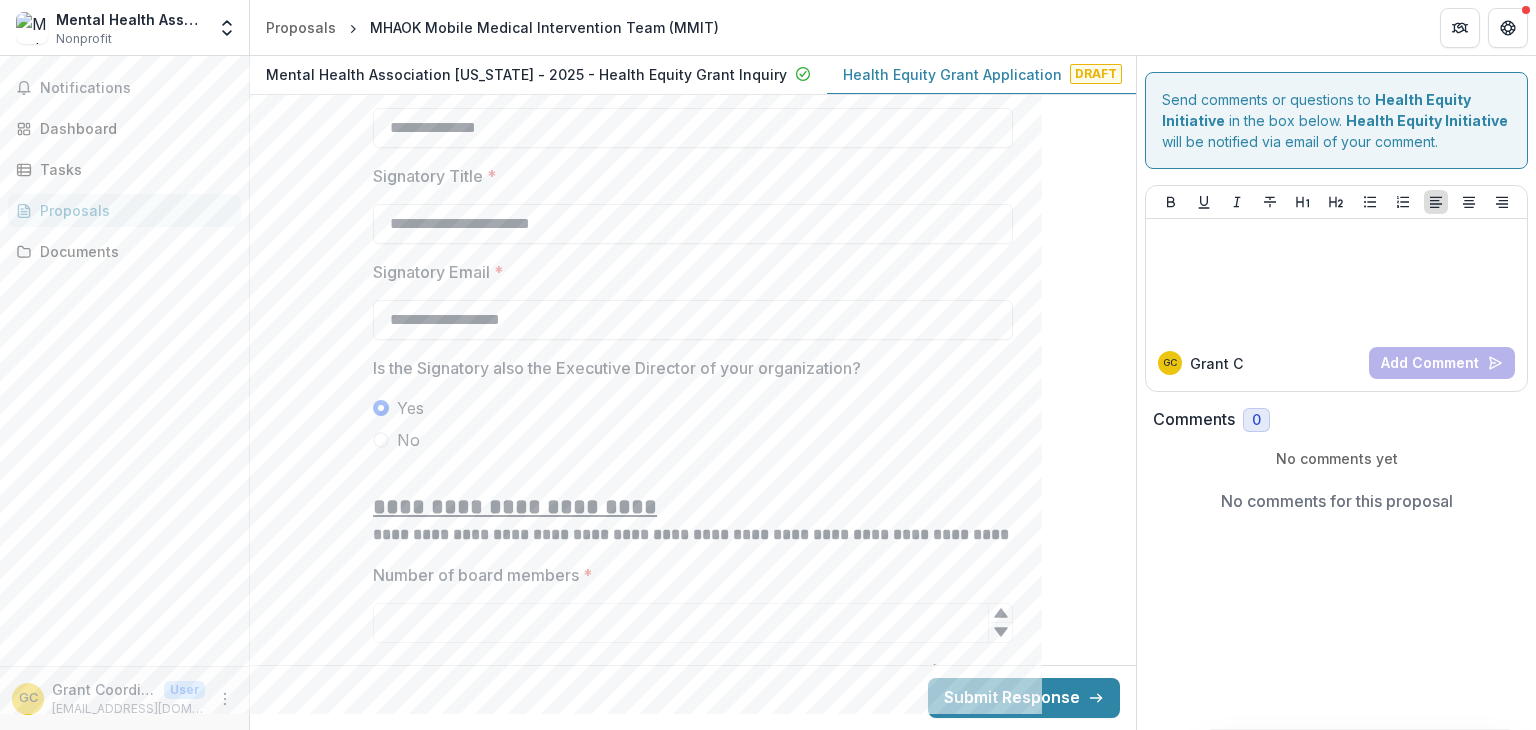 click at bounding box center (381, 408) 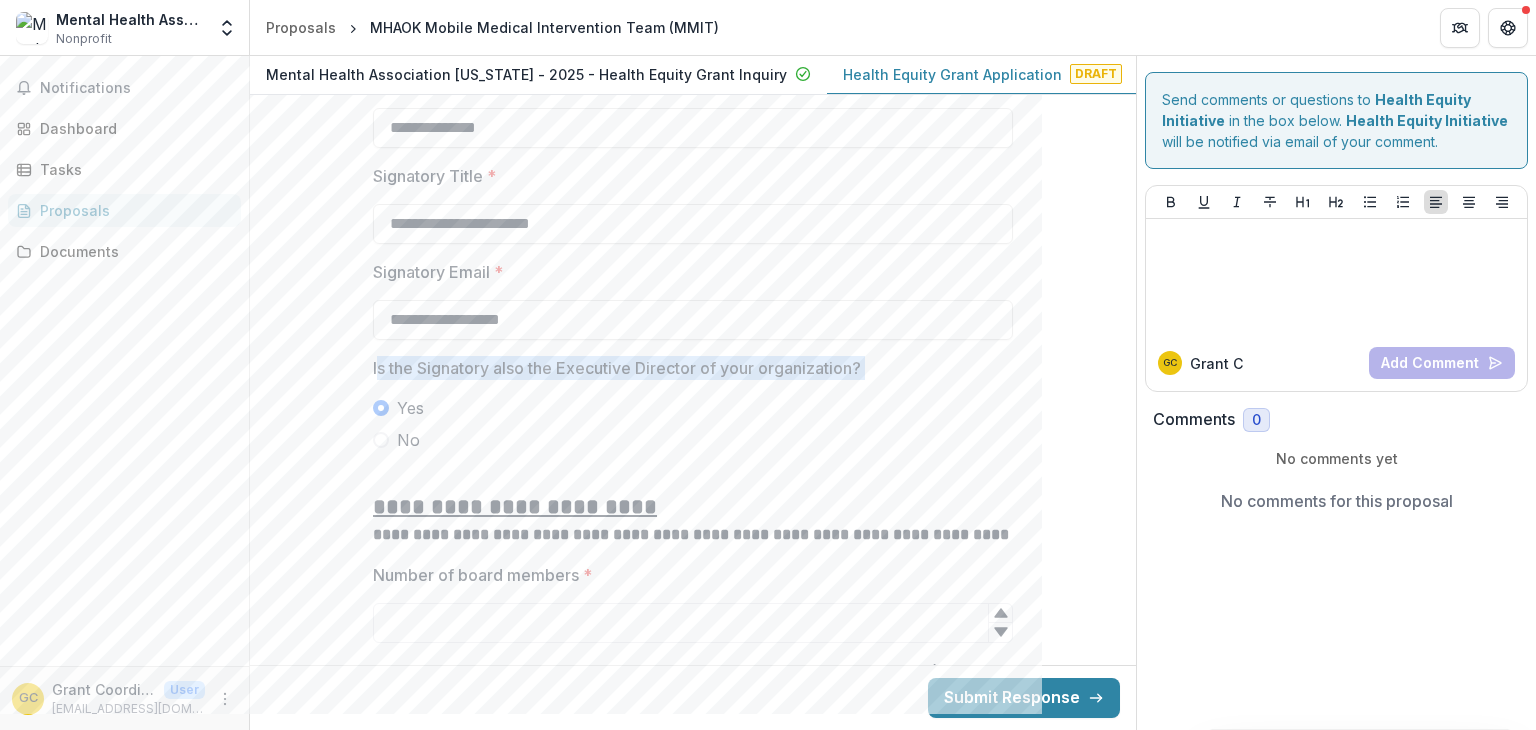 drag, startPoint x: 372, startPoint y: 367, endPoint x: 655, endPoint y: 408, distance: 285.95453 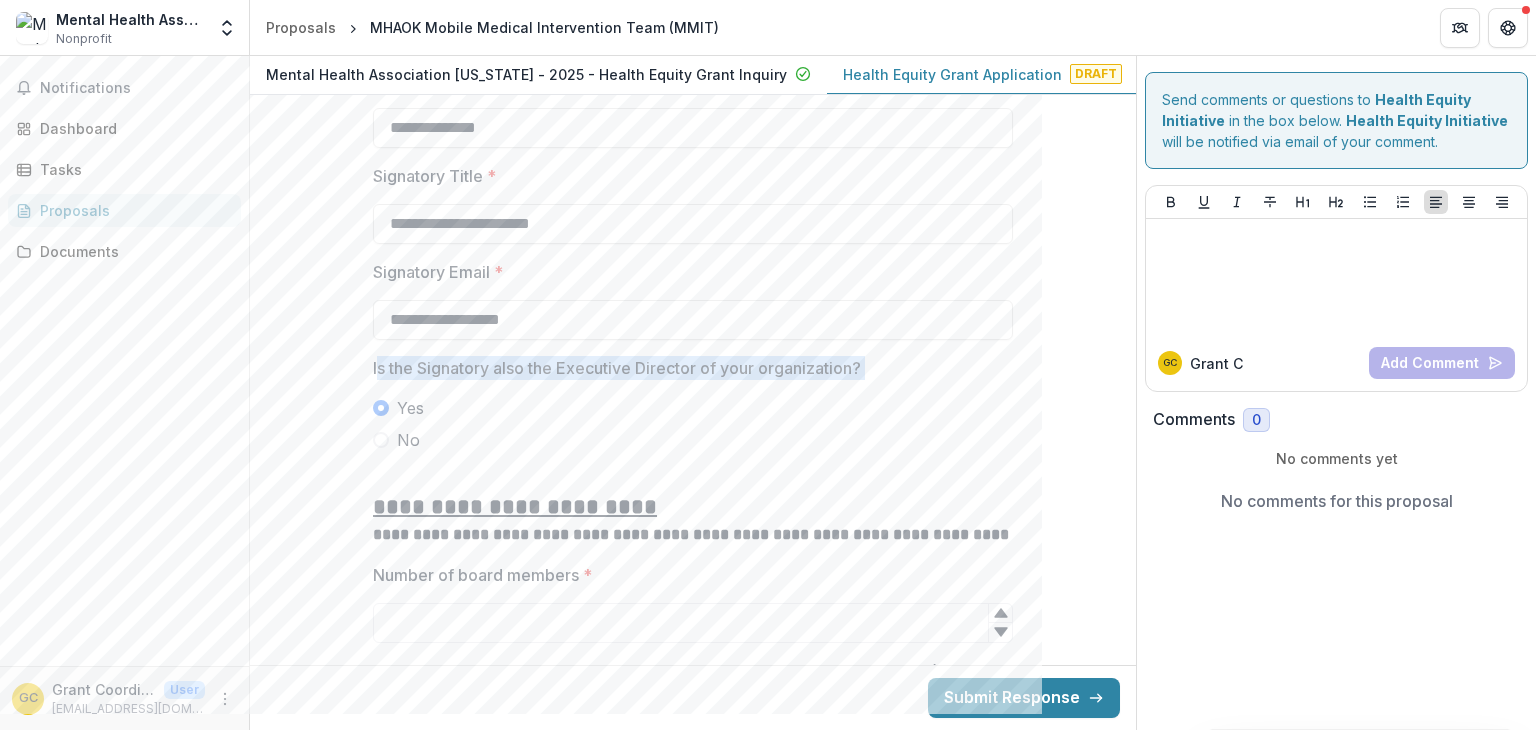 click on "Is the Signatory also the Executive Director of your organization? Yes No" at bounding box center (693, 404) 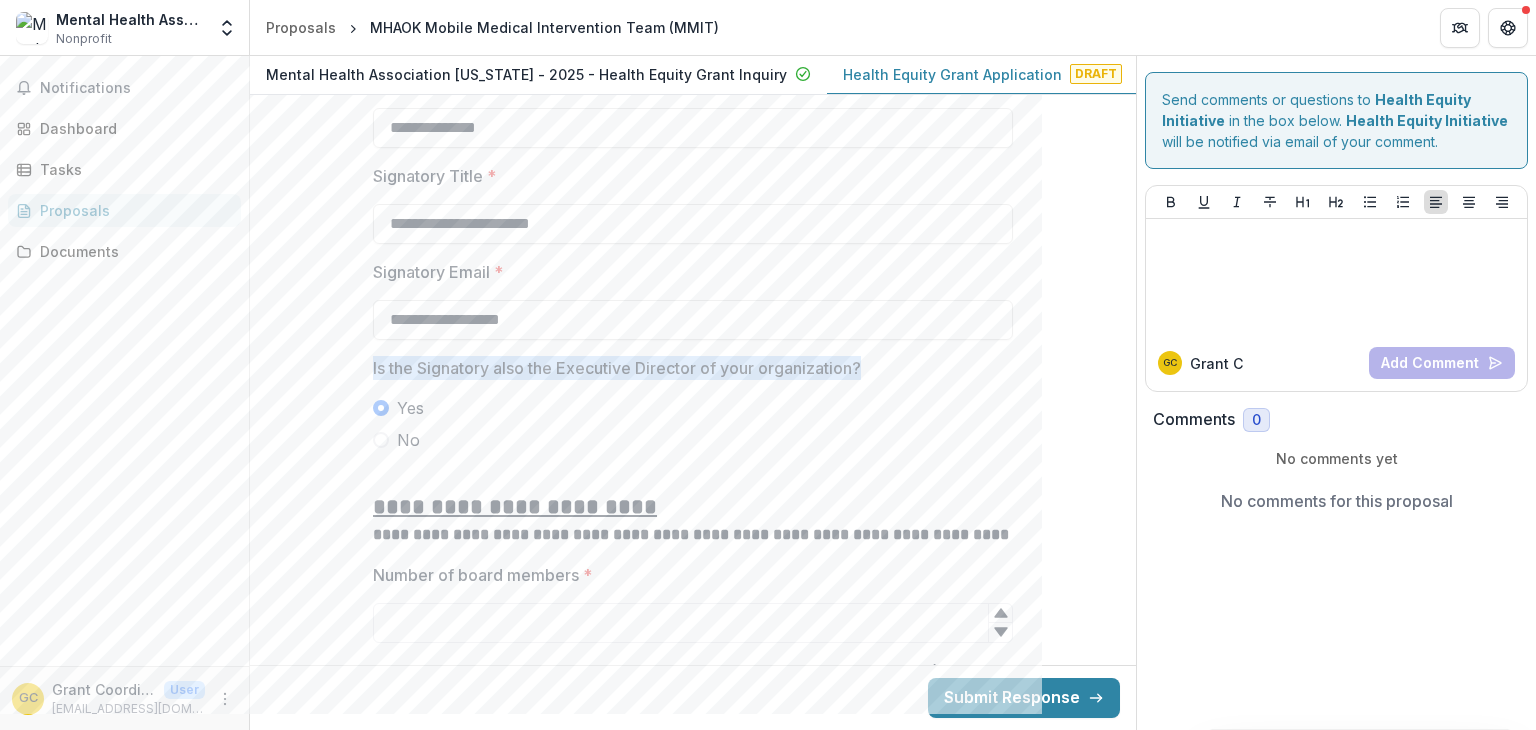 drag, startPoint x: 885, startPoint y: 355, endPoint x: 354, endPoint y: 357, distance: 531.0038 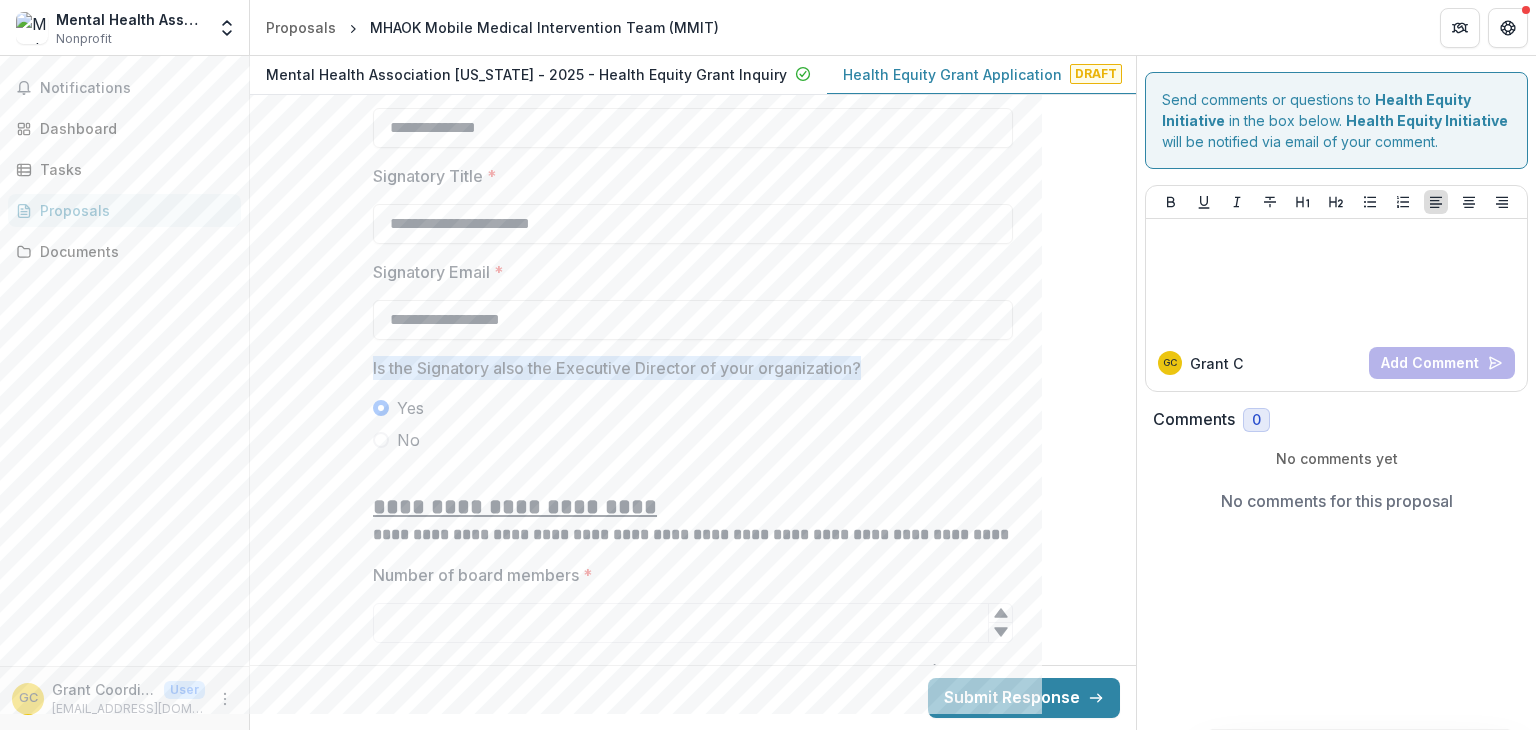 click on "**********" at bounding box center [693, 5020] 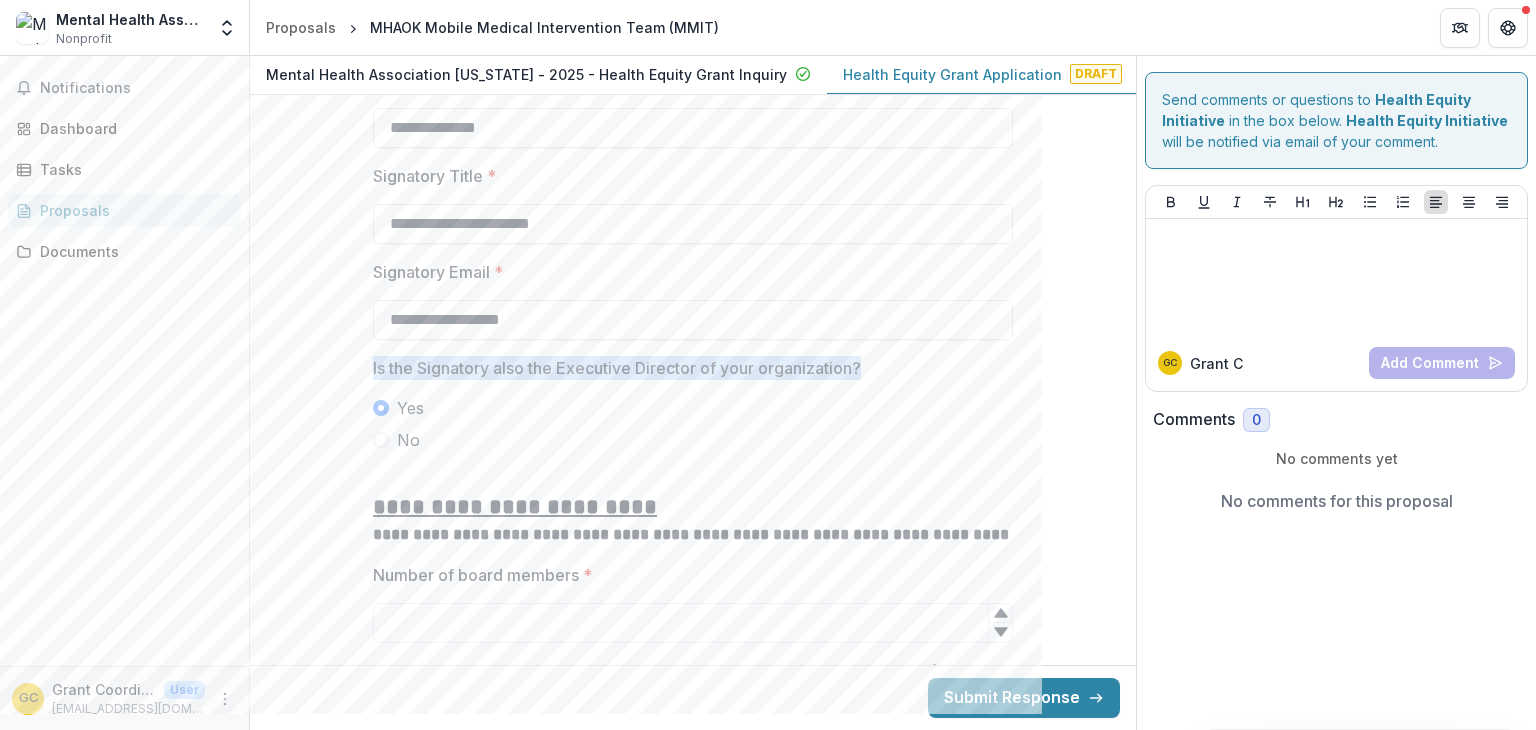copy on "Is the Signatory also the Executive Director of your organization?" 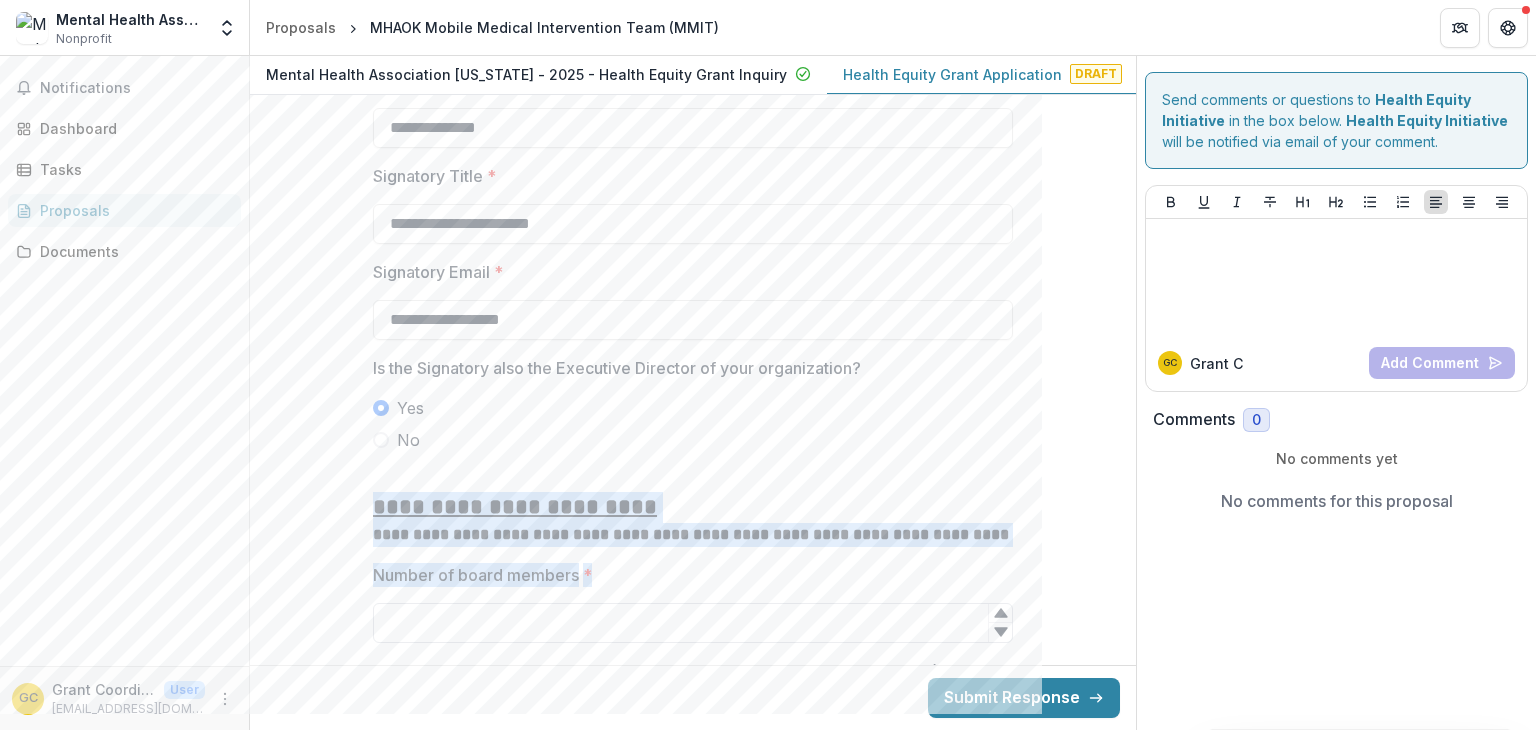 drag, startPoint x: 372, startPoint y: 514, endPoint x: 618, endPoint y: 603, distance: 261.60468 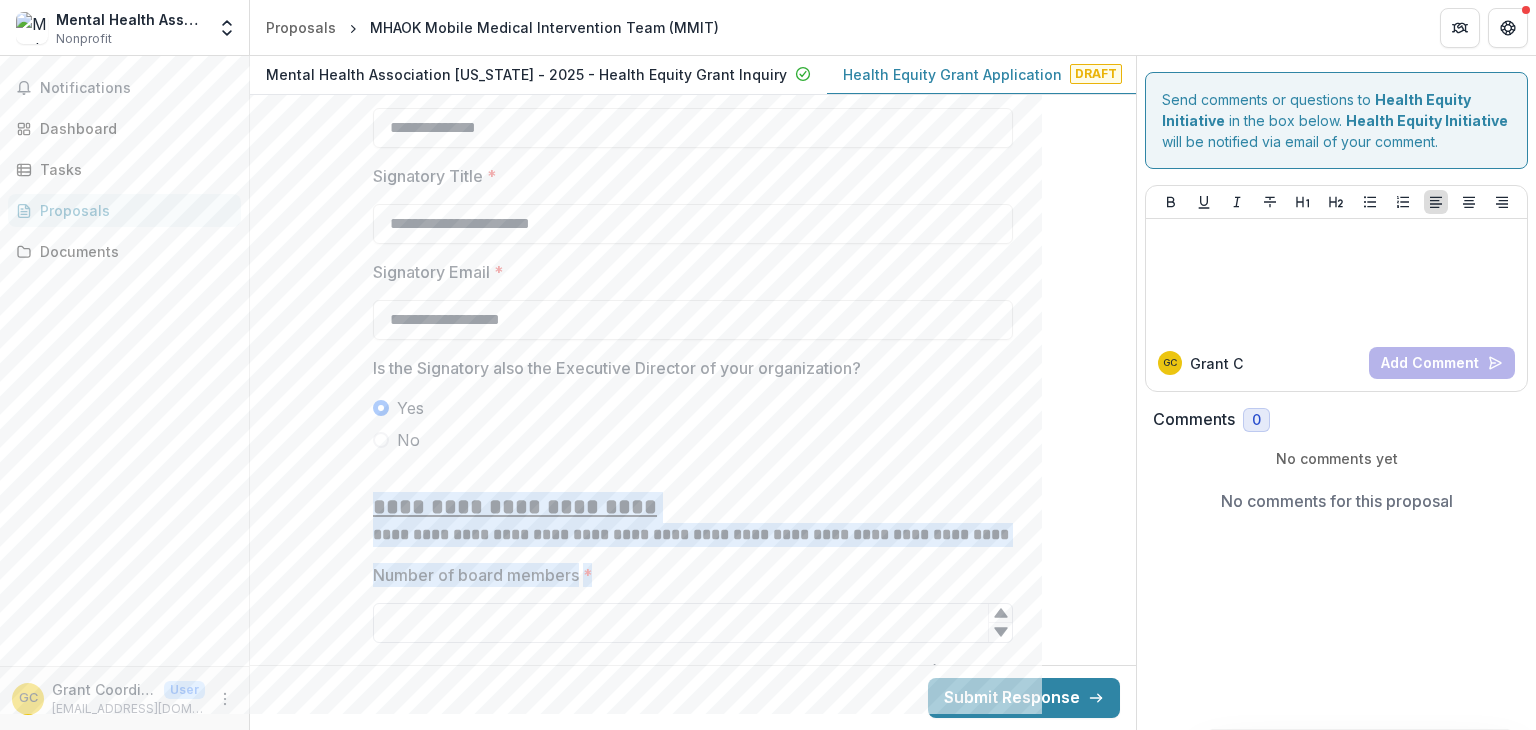 click on "**********" at bounding box center (693, 5020) 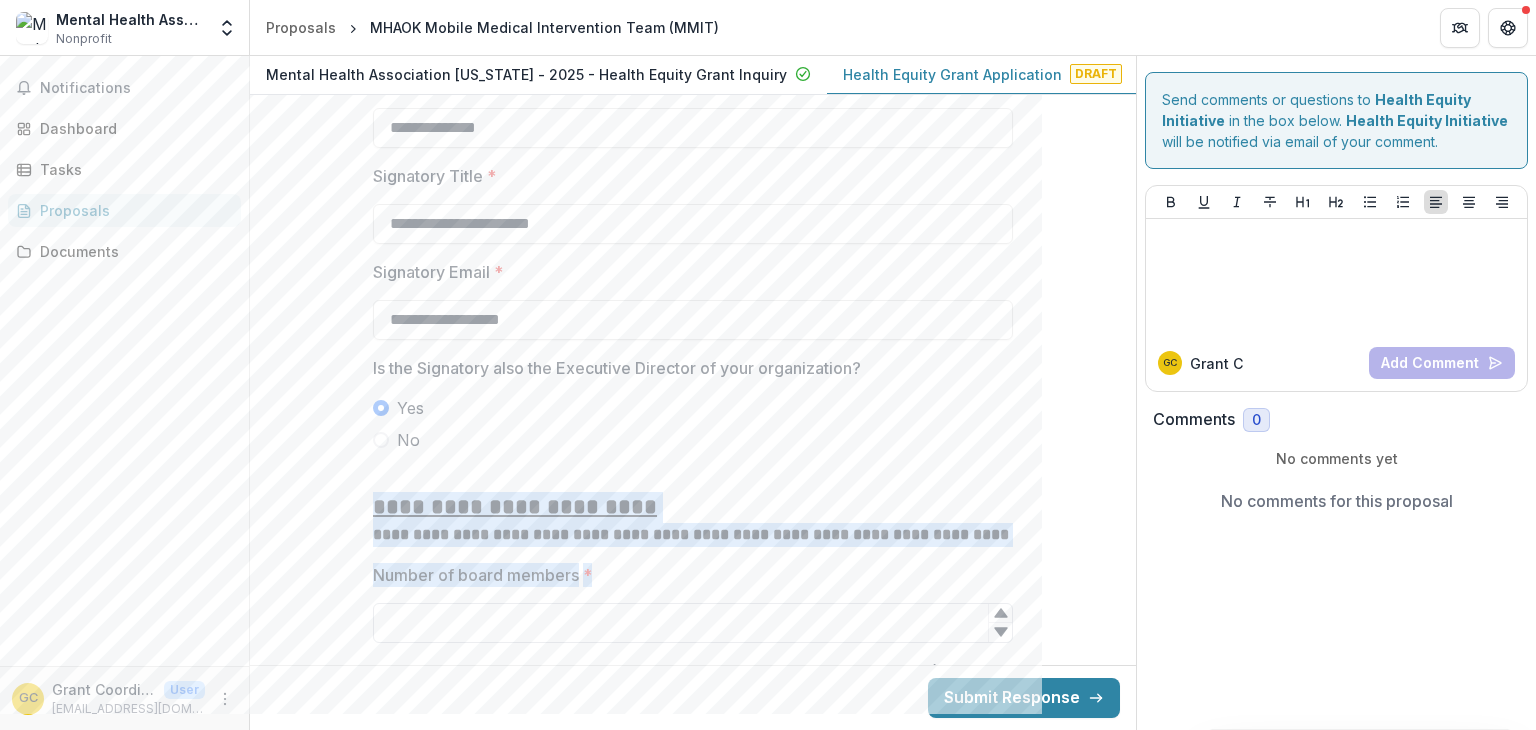 copy on "**********" 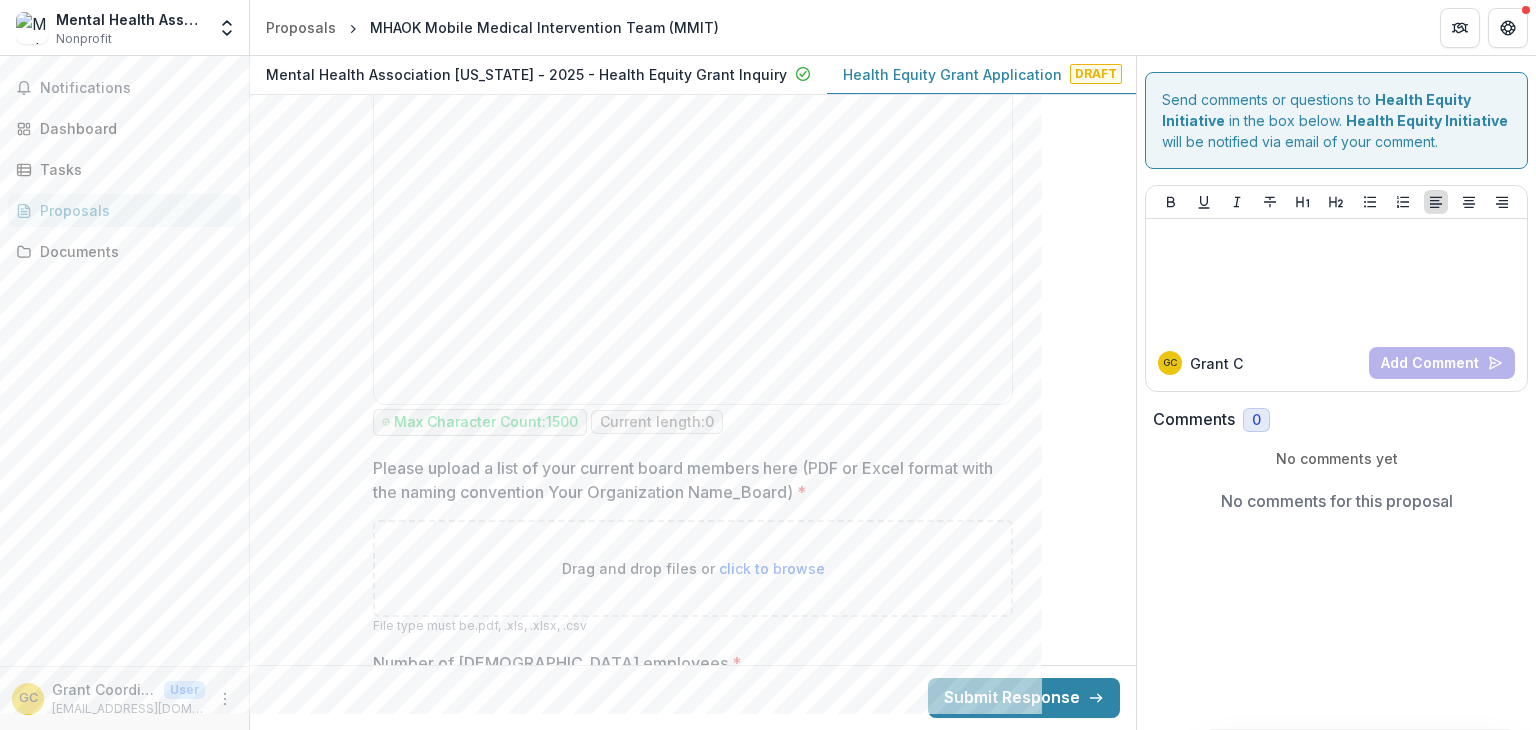 scroll, scrollTop: 3378, scrollLeft: 0, axis: vertical 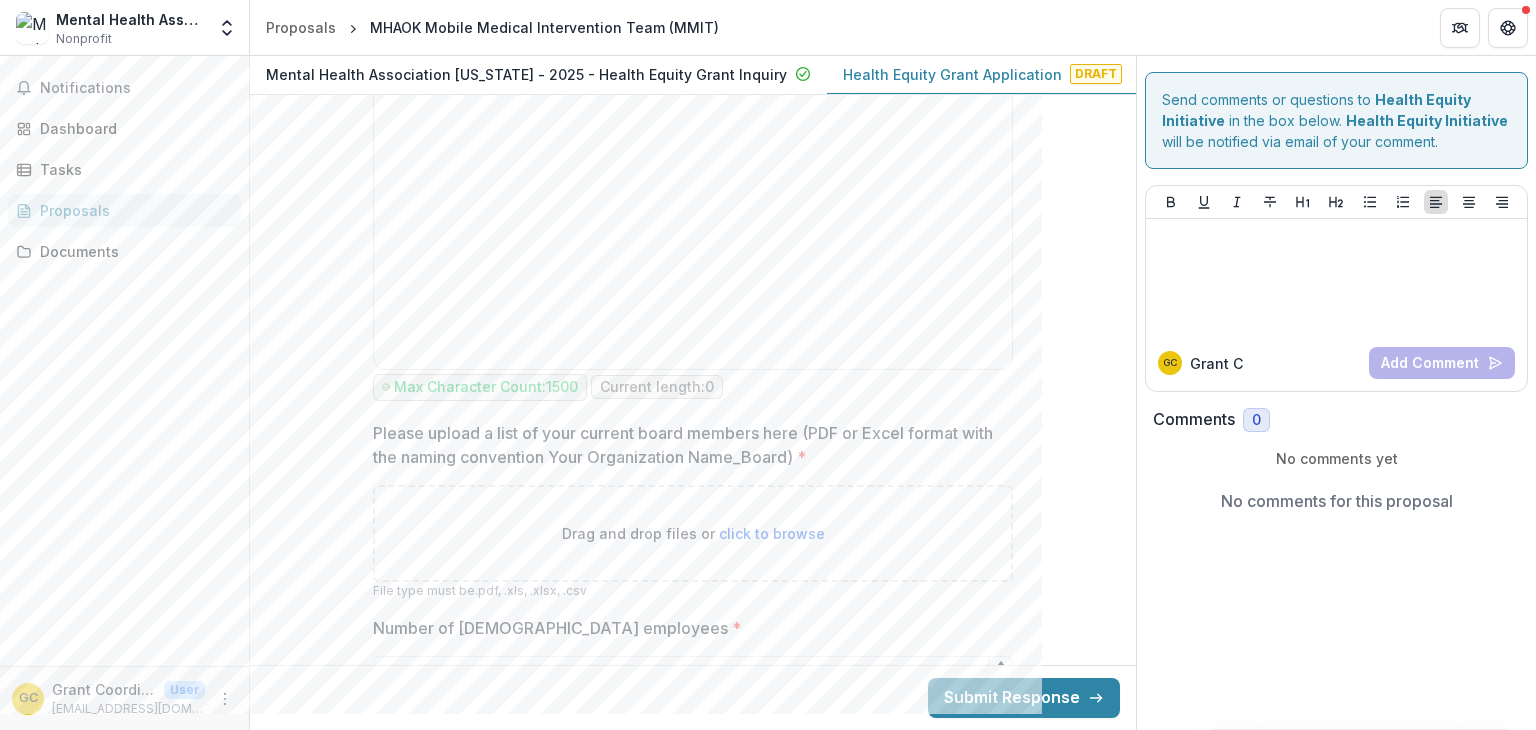 drag, startPoint x: 1128, startPoint y: 222, endPoint x: 1132, endPoint y: 253, distance: 31.257 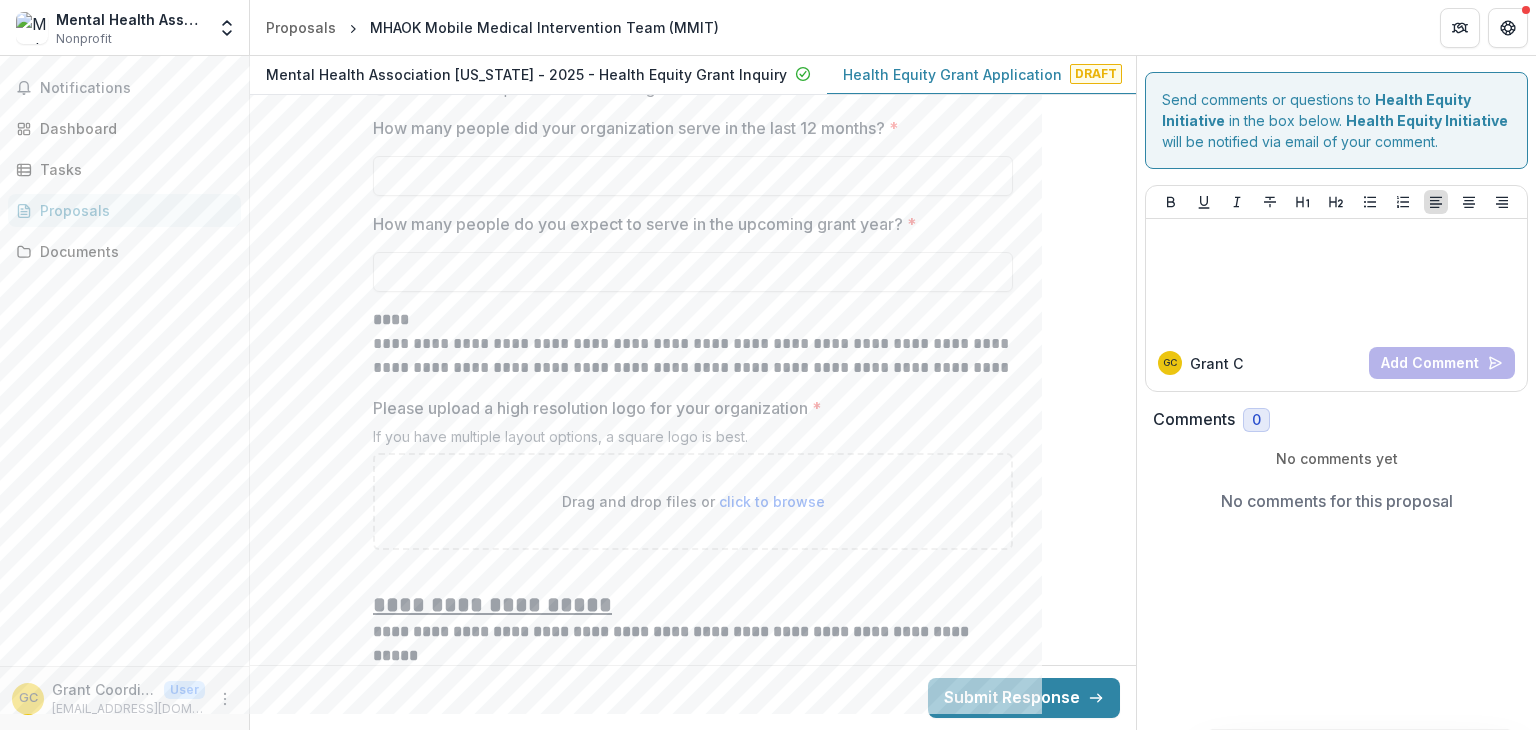 scroll, scrollTop: 4697, scrollLeft: 0, axis: vertical 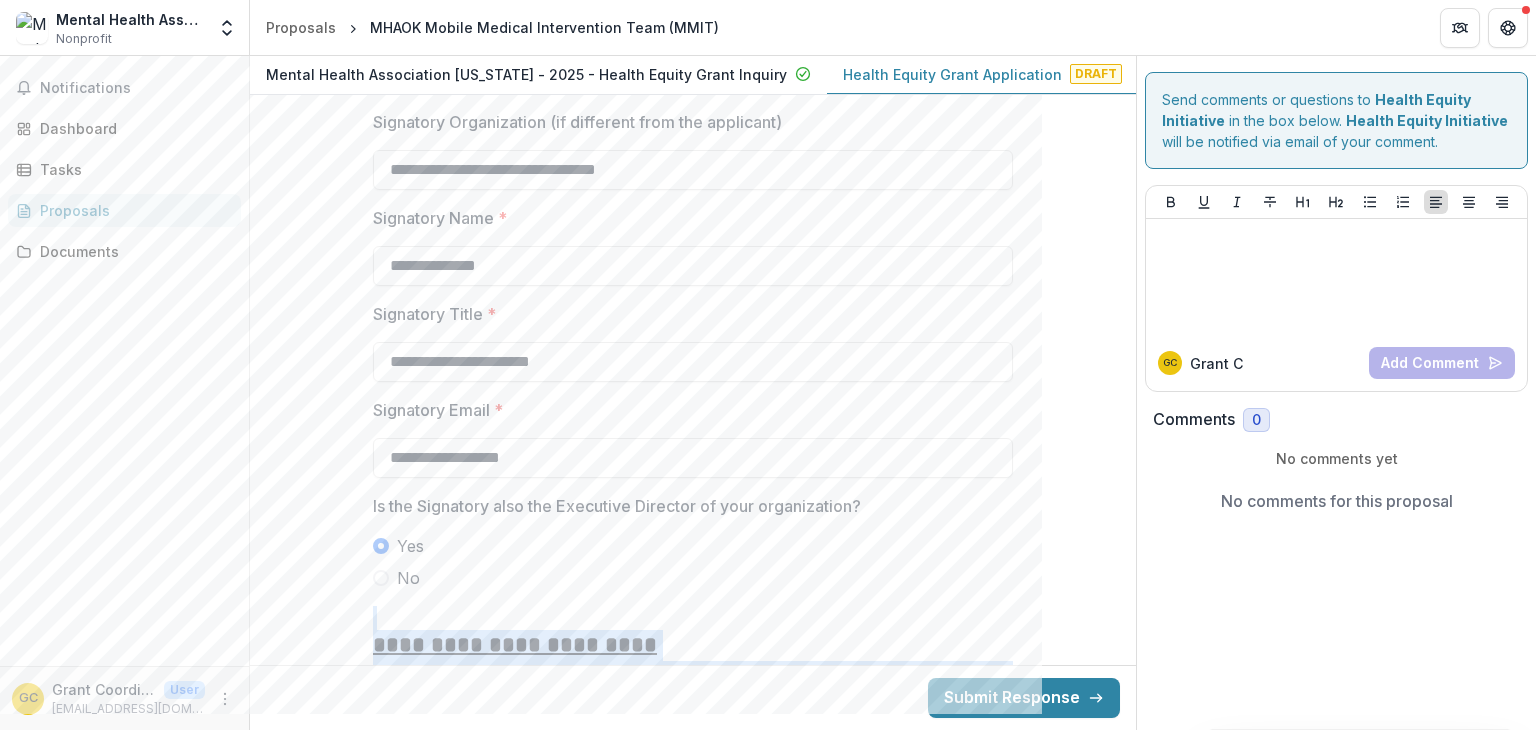 drag, startPoint x: 845, startPoint y: 540, endPoint x: 372, endPoint y: 627, distance: 480.9345 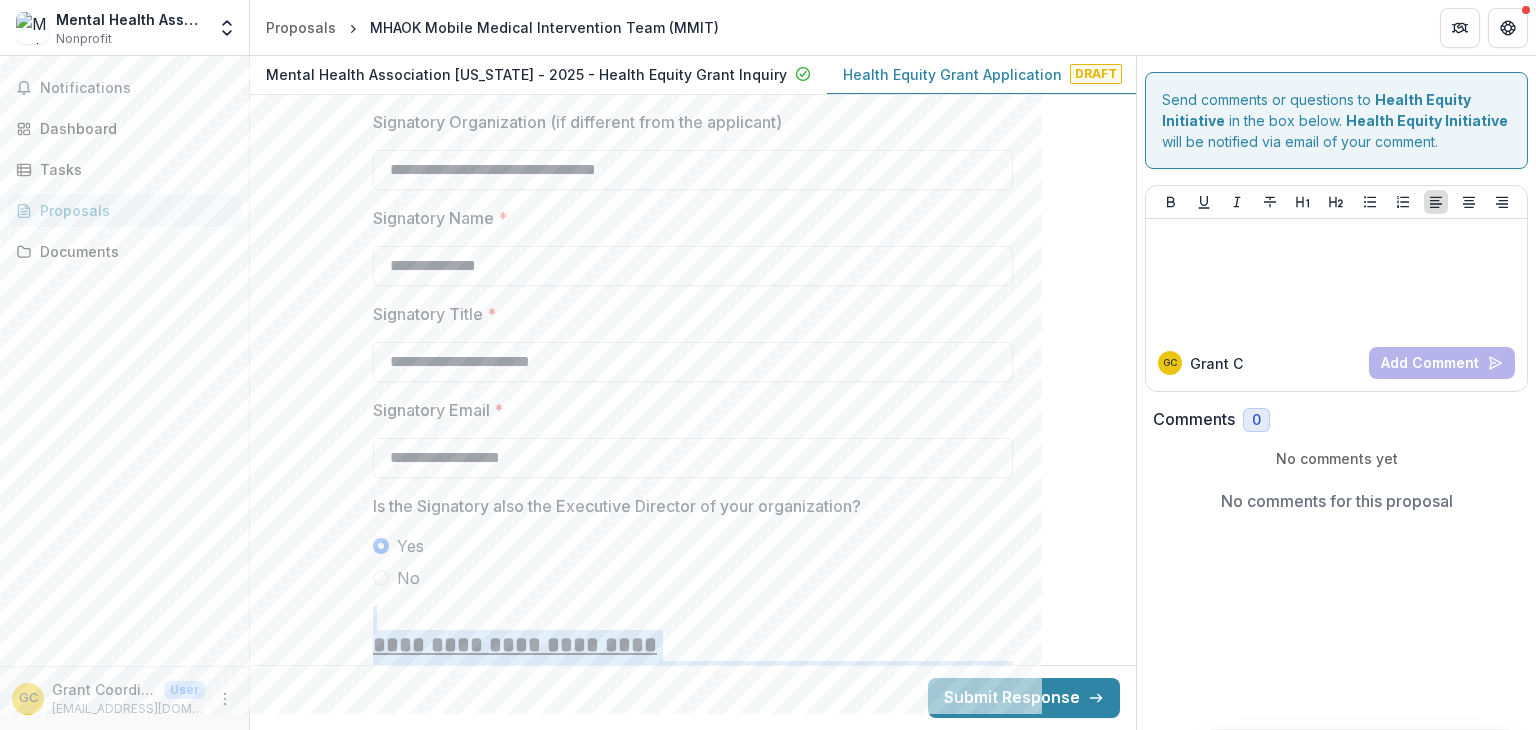 click on "**********" at bounding box center [693, 5158] 